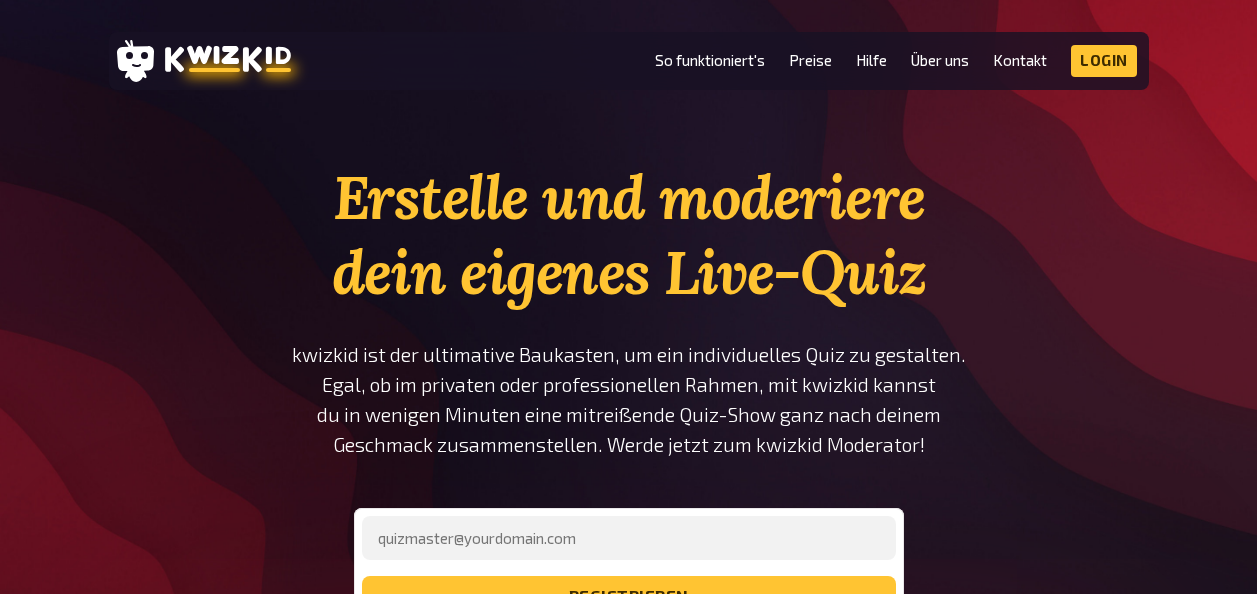scroll, scrollTop: 0, scrollLeft: 0, axis: both 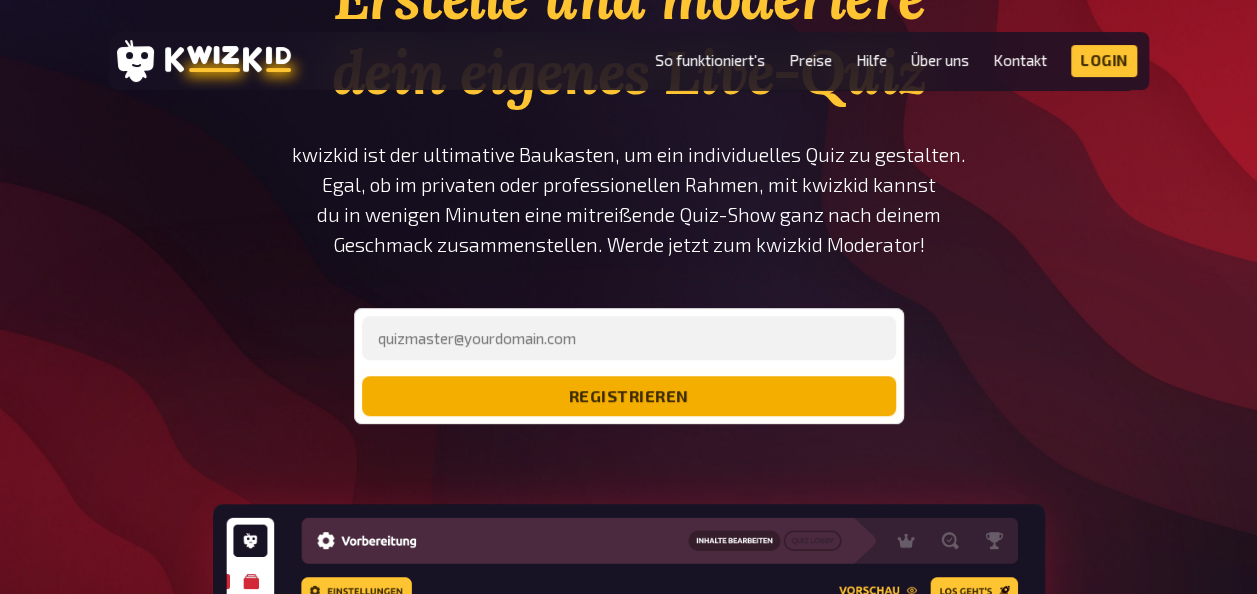 click on "registrieren" at bounding box center (629, 396) 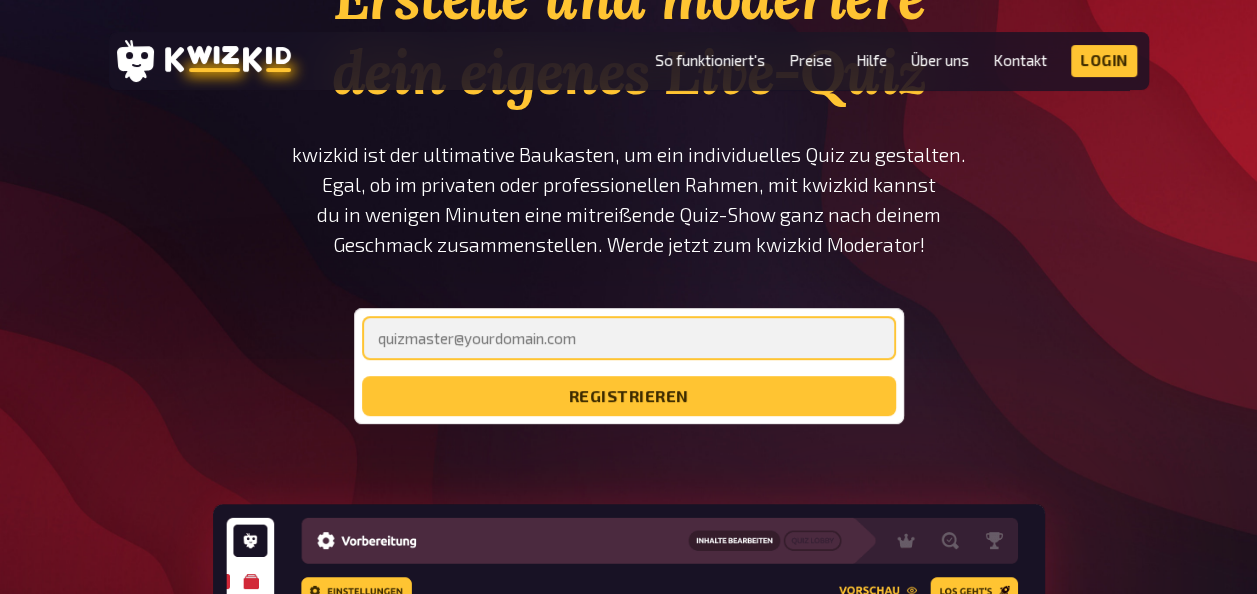 click at bounding box center (629, 338) 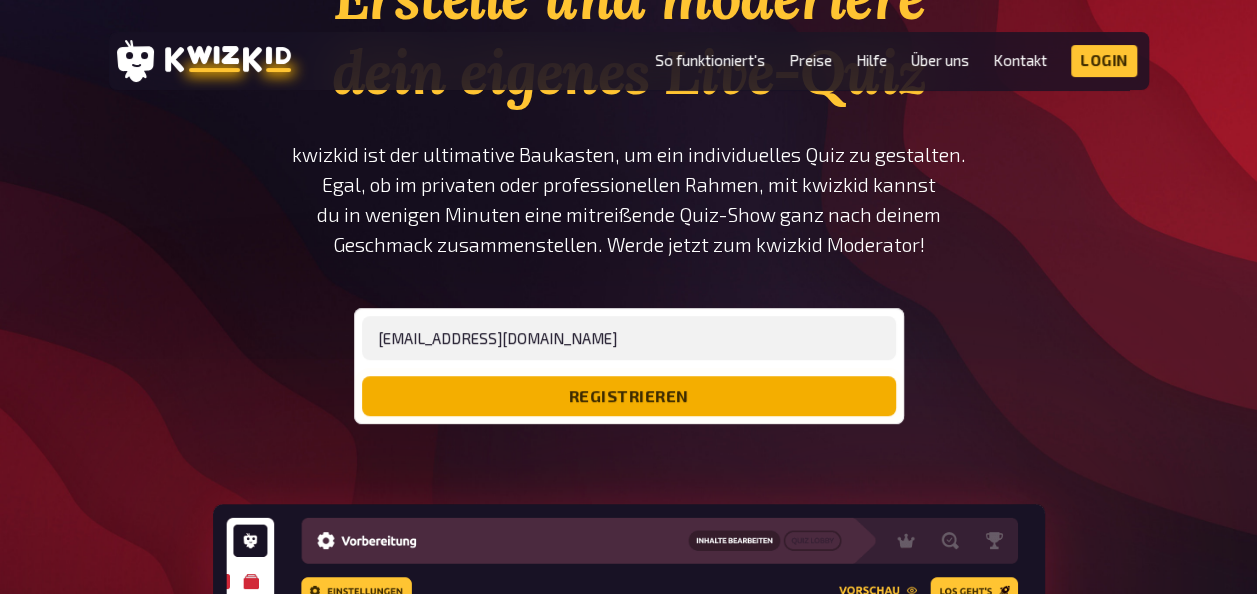 click on "registrieren" at bounding box center [629, 396] 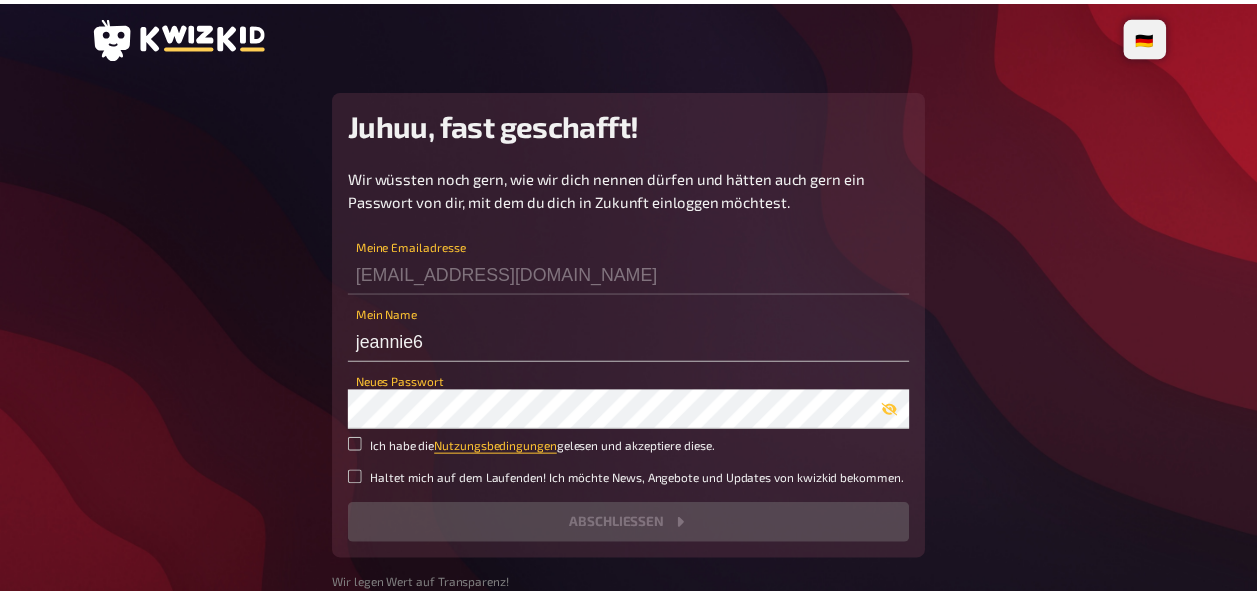 scroll, scrollTop: 0, scrollLeft: 0, axis: both 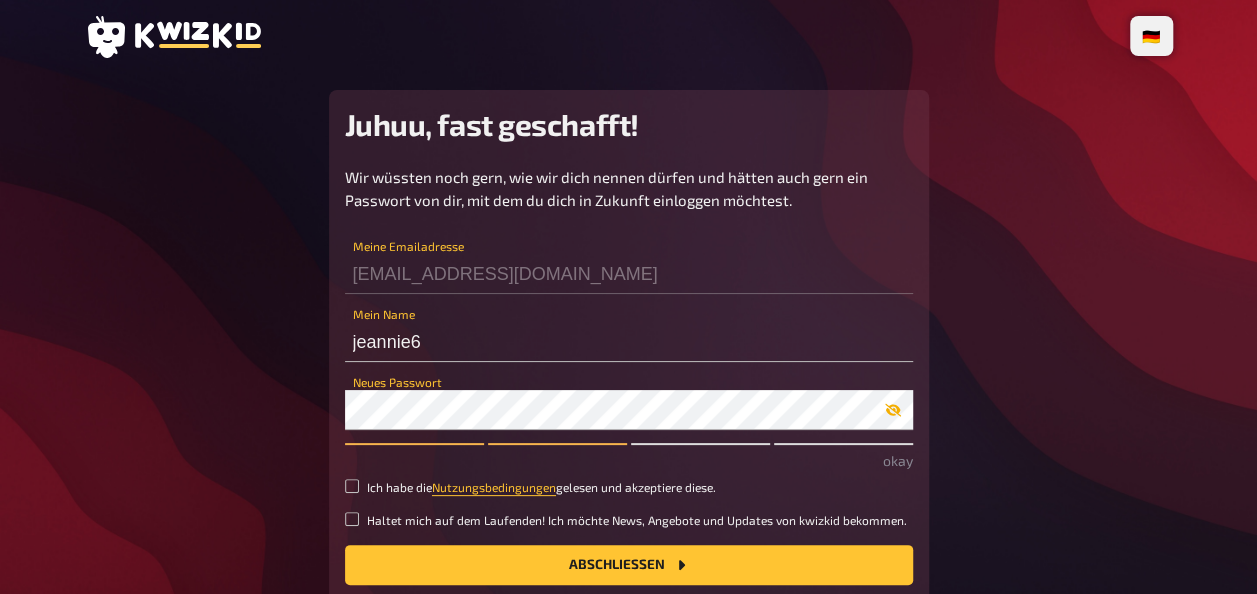 click 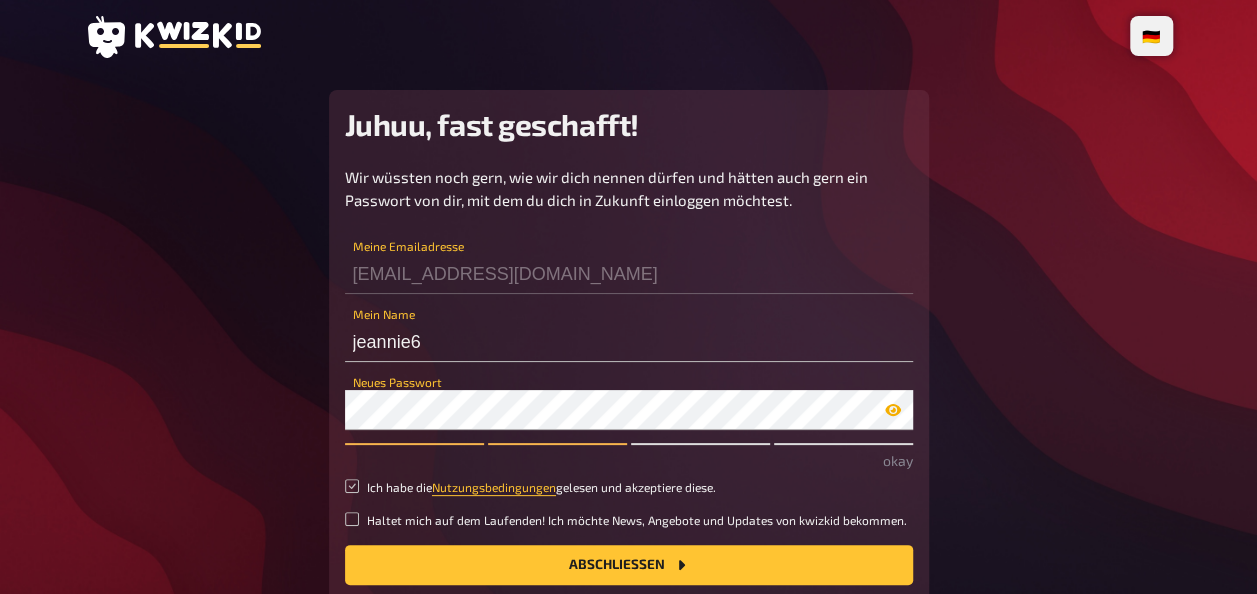 click on "Ich habe die  Nutzungsbedingungen  gelesen und akzeptiere diese." at bounding box center [352, 486] 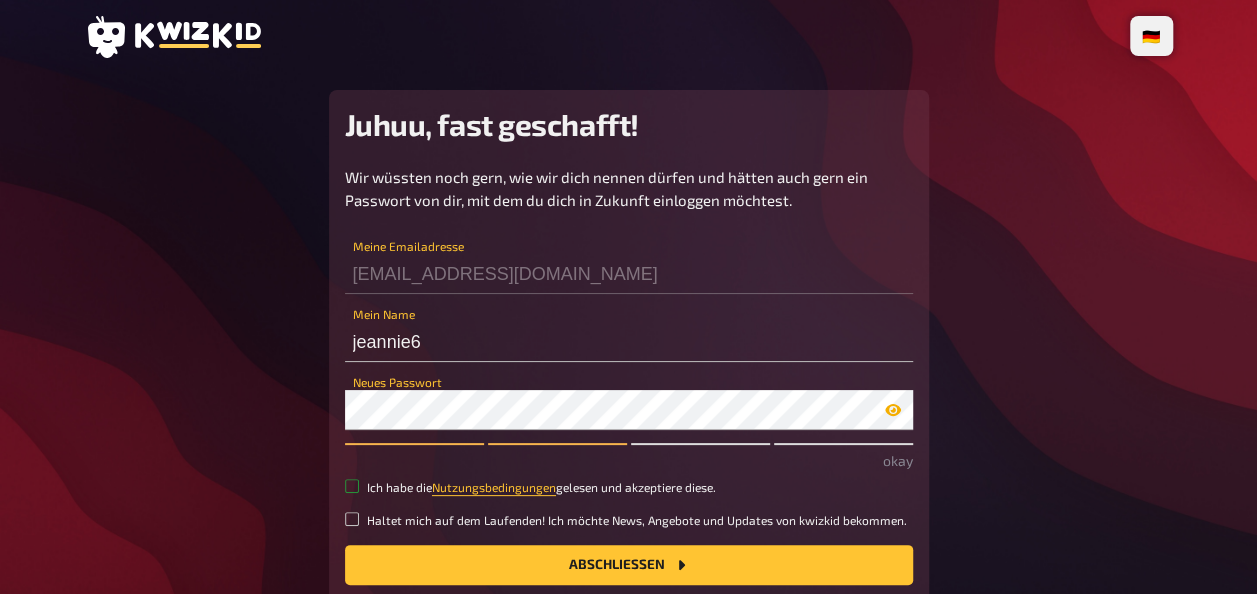 checkbox on "true" 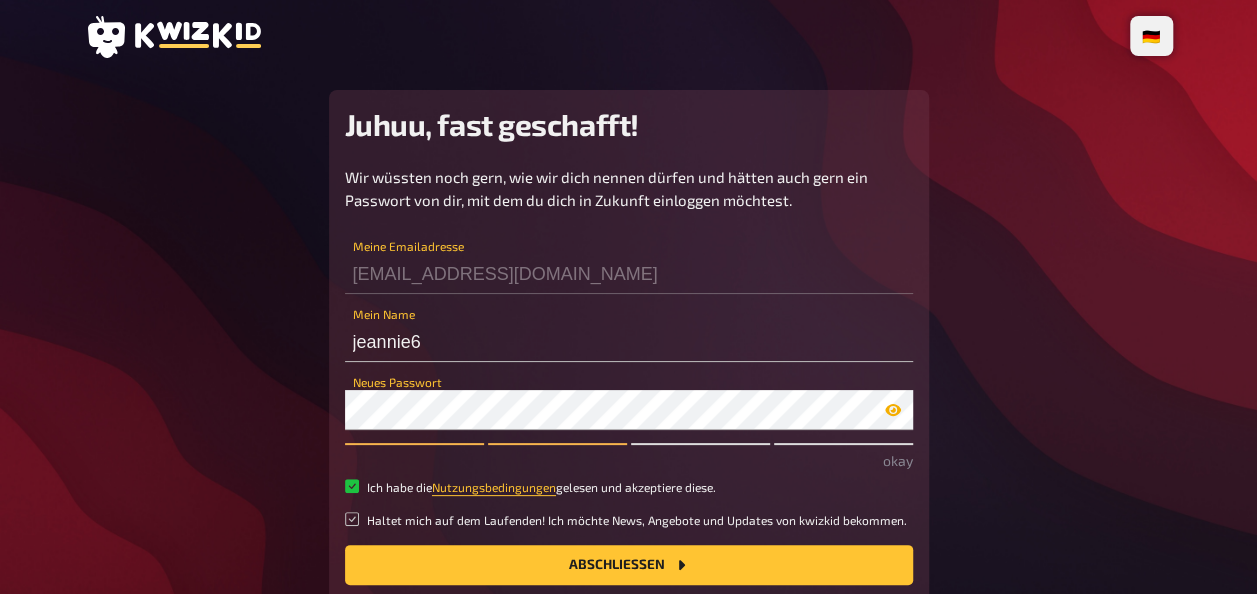 click on "Haltet mich auf dem Laufenden! Ich möchte News, Angebote und Updates von kwizkid bekommen." at bounding box center [352, 519] 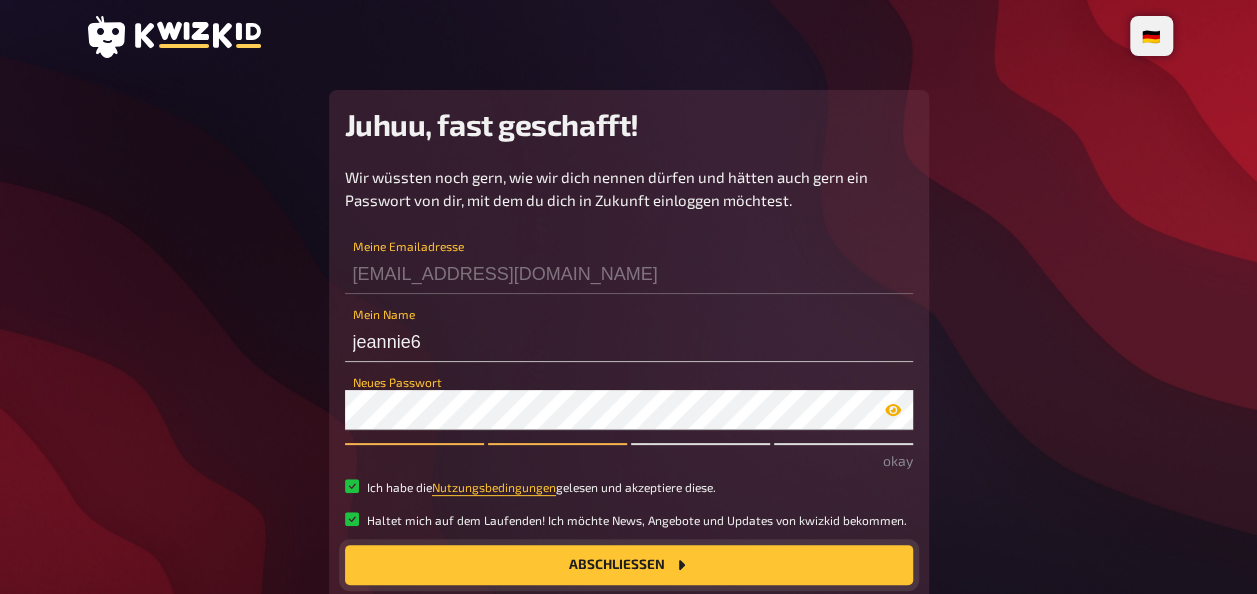 click on "Abschließen" at bounding box center (629, 565) 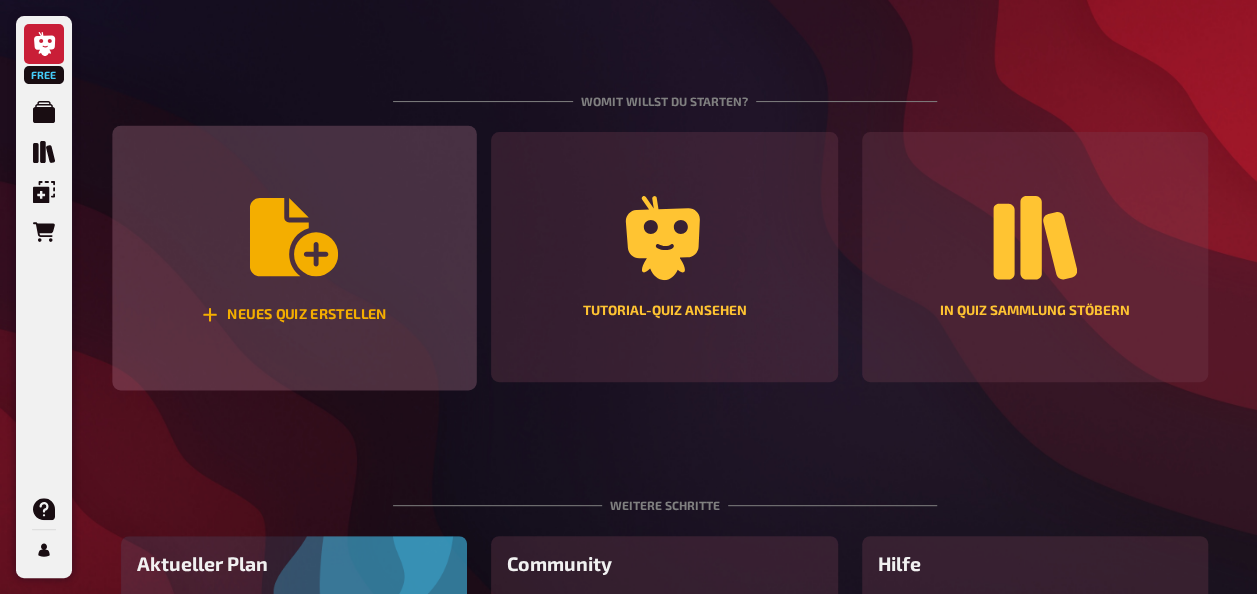 scroll, scrollTop: 200, scrollLeft: 0, axis: vertical 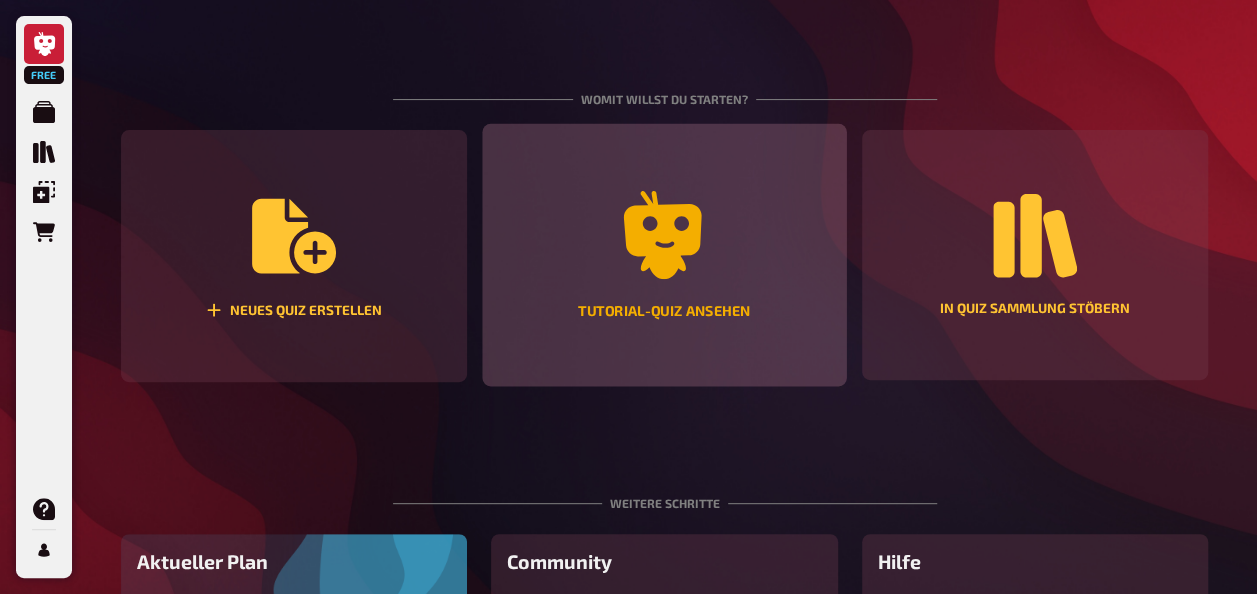 click on "Tutorial-Quiz ansehen" at bounding box center (664, 255) 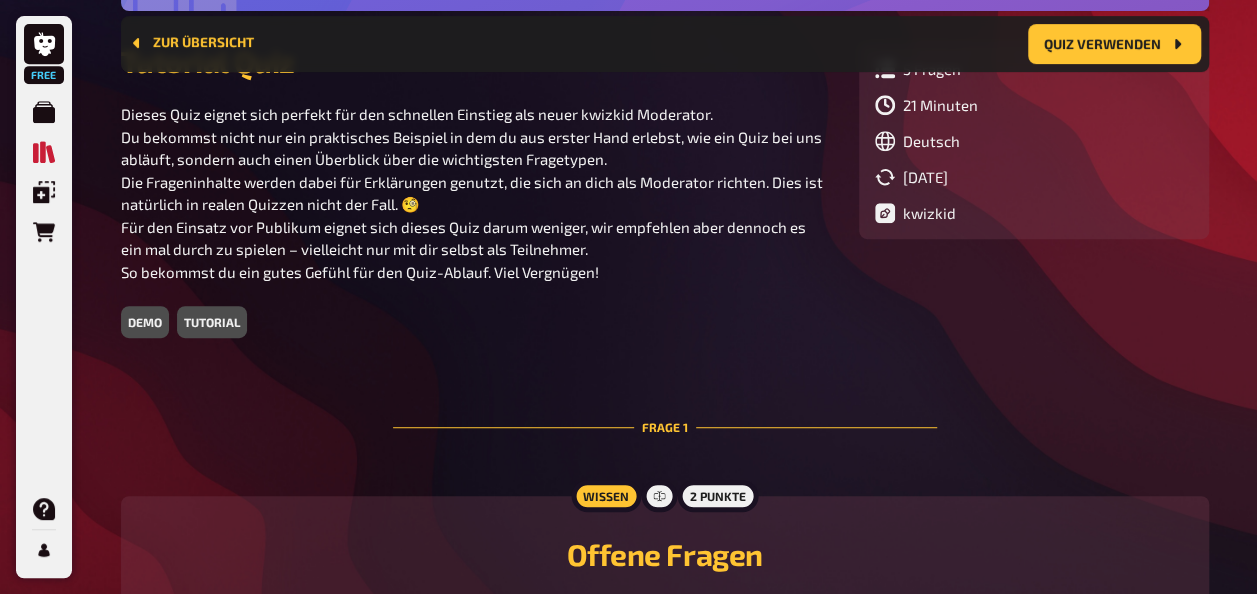 scroll, scrollTop: 0, scrollLeft: 0, axis: both 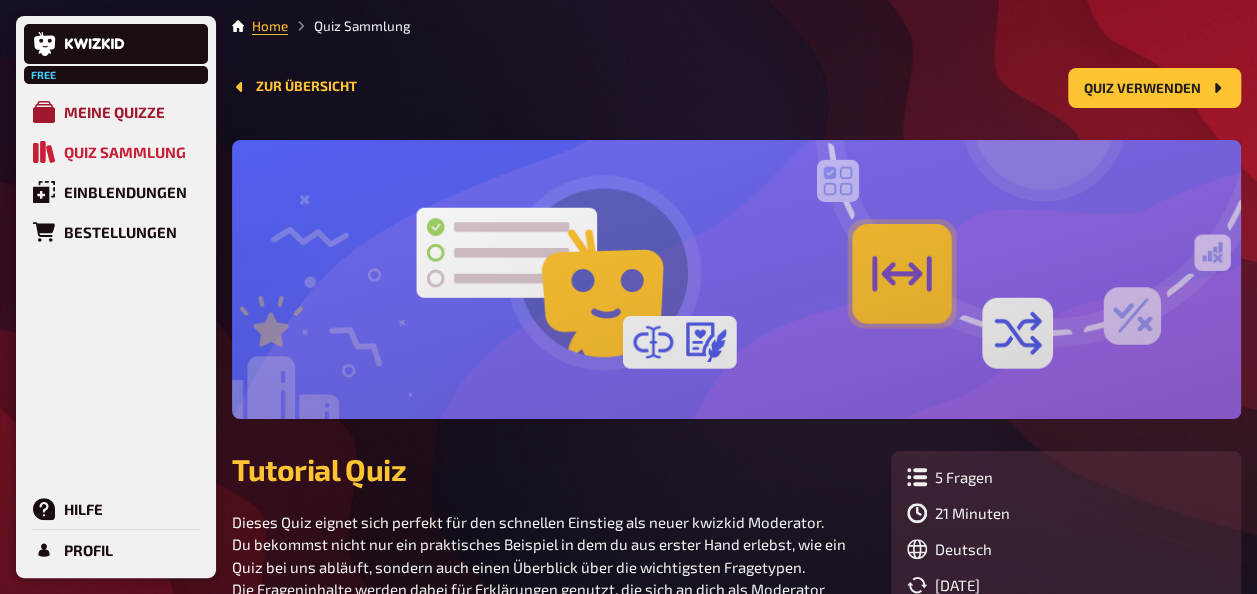 click on "Meine Quizze" at bounding box center (114, 112) 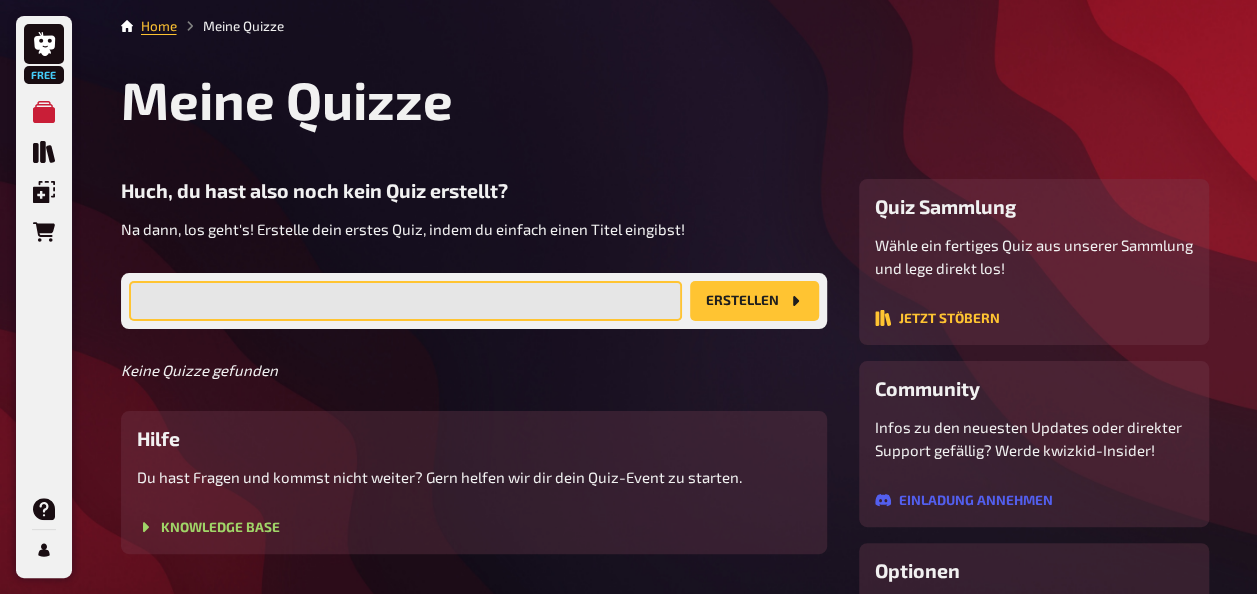 click at bounding box center (405, 301) 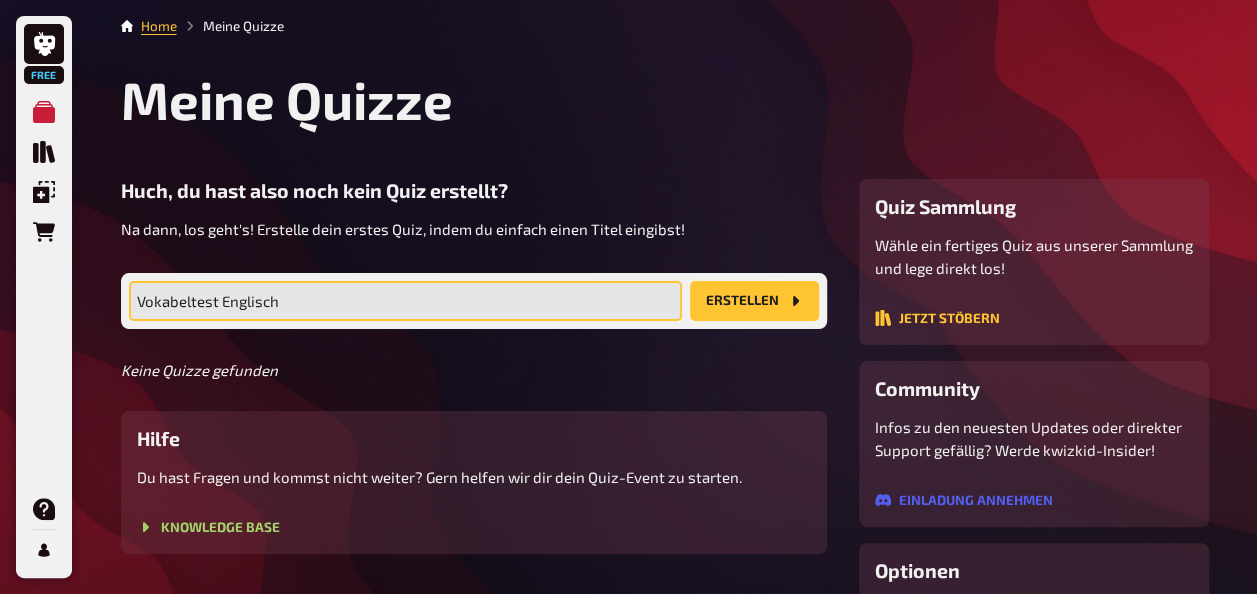 type on "Vokabeltest Englisch" 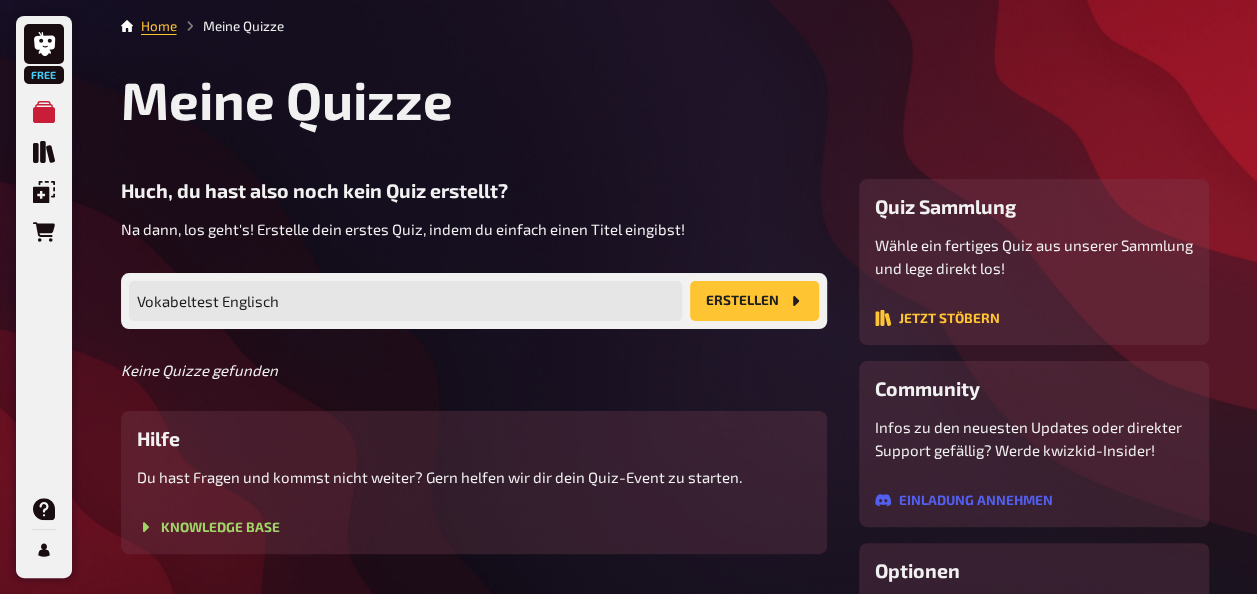 click on "Erstellen" at bounding box center (754, 301) 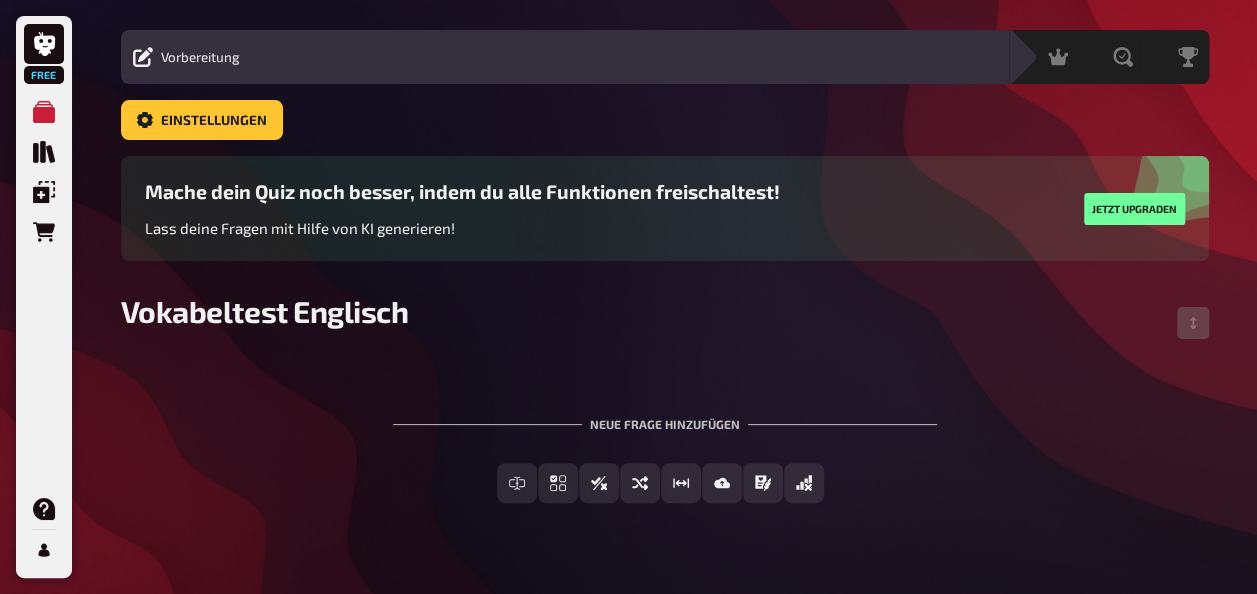scroll, scrollTop: 76, scrollLeft: 0, axis: vertical 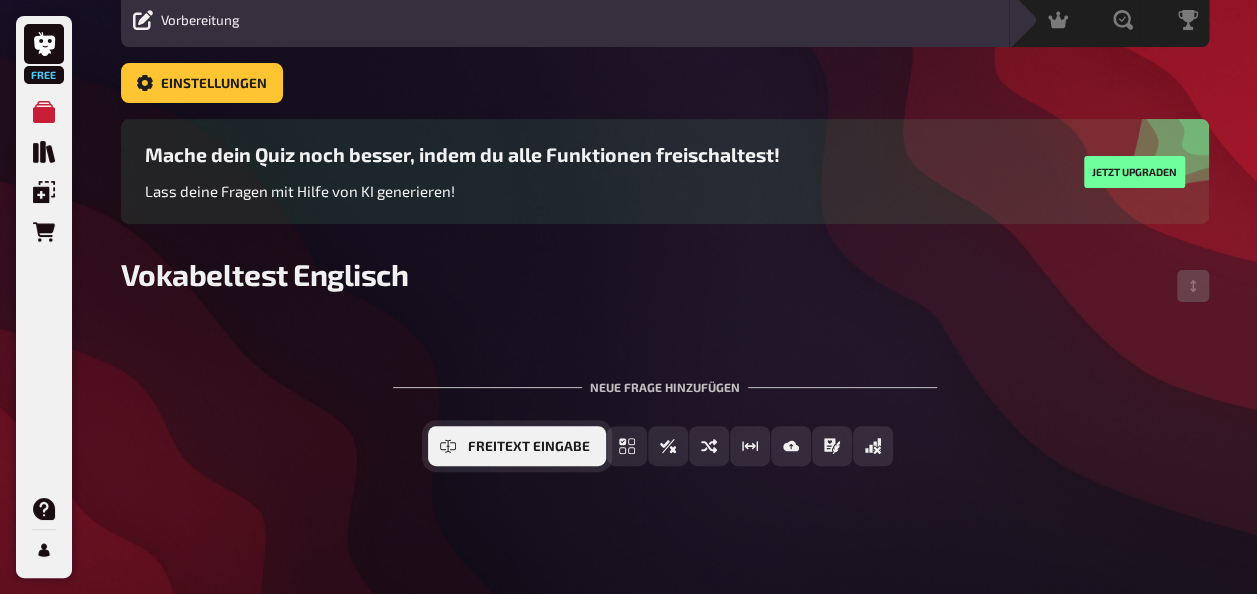 click on "Freitext Eingabe" at bounding box center (529, 447) 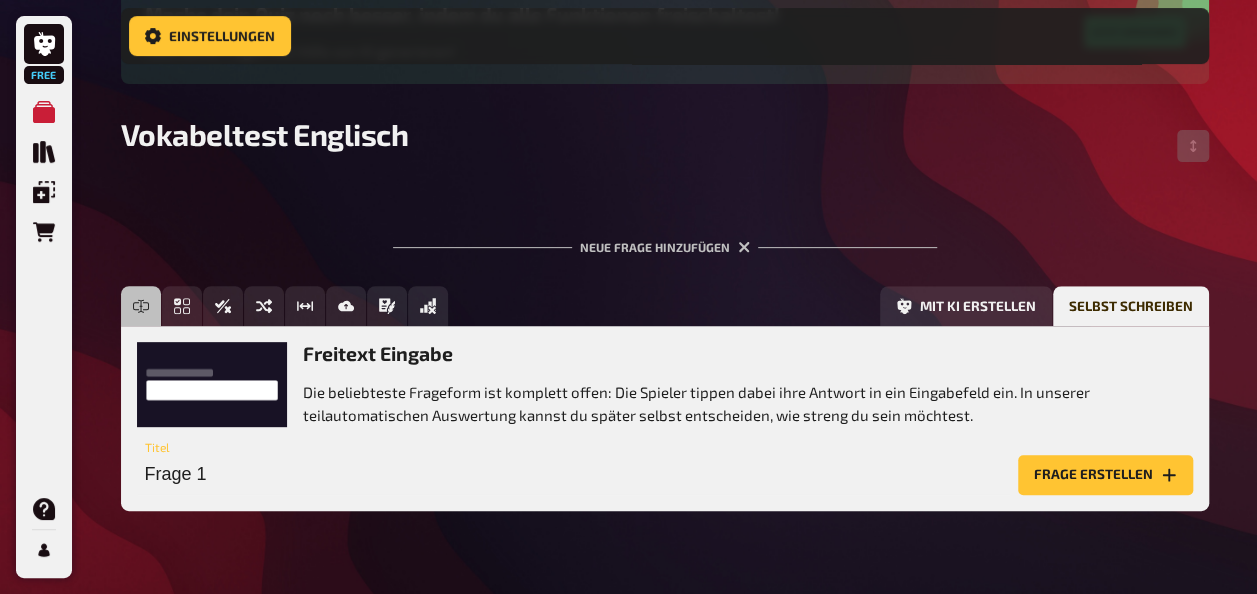 scroll, scrollTop: 266, scrollLeft: 0, axis: vertical 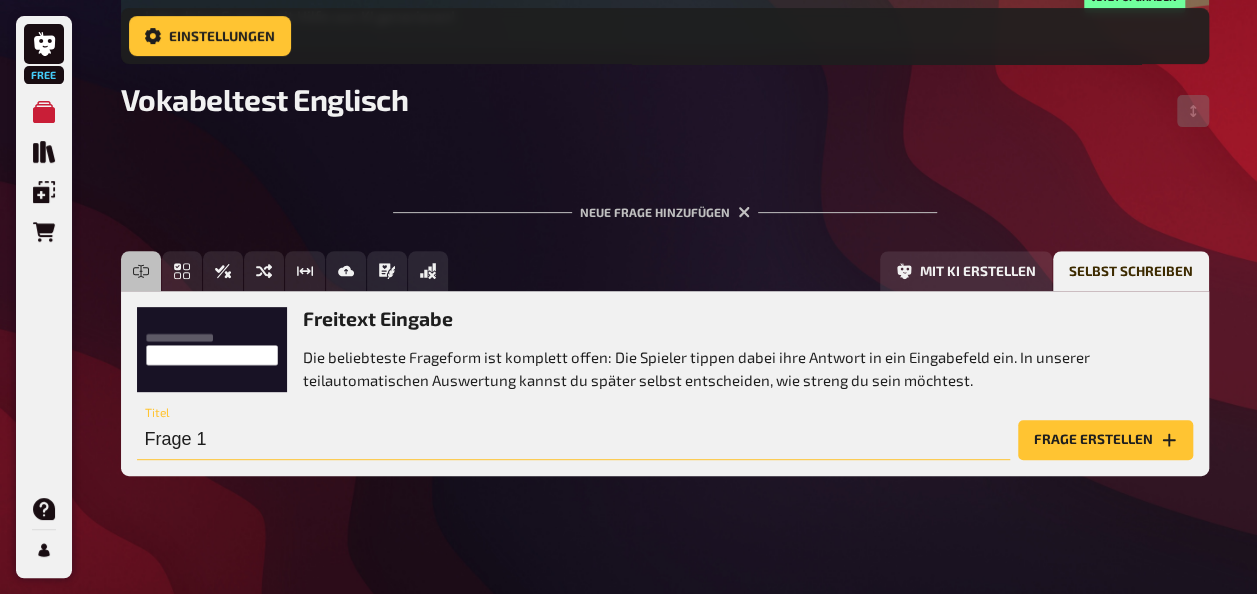 click on "Frage 1" at bounding box center (573, 440) 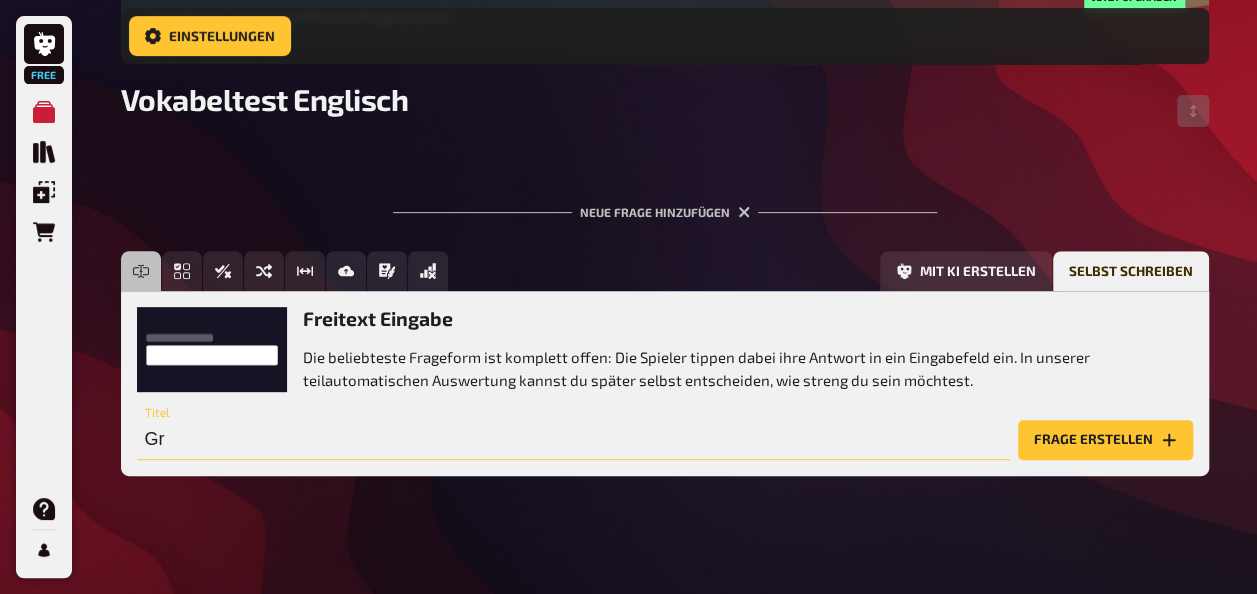 type on "G" 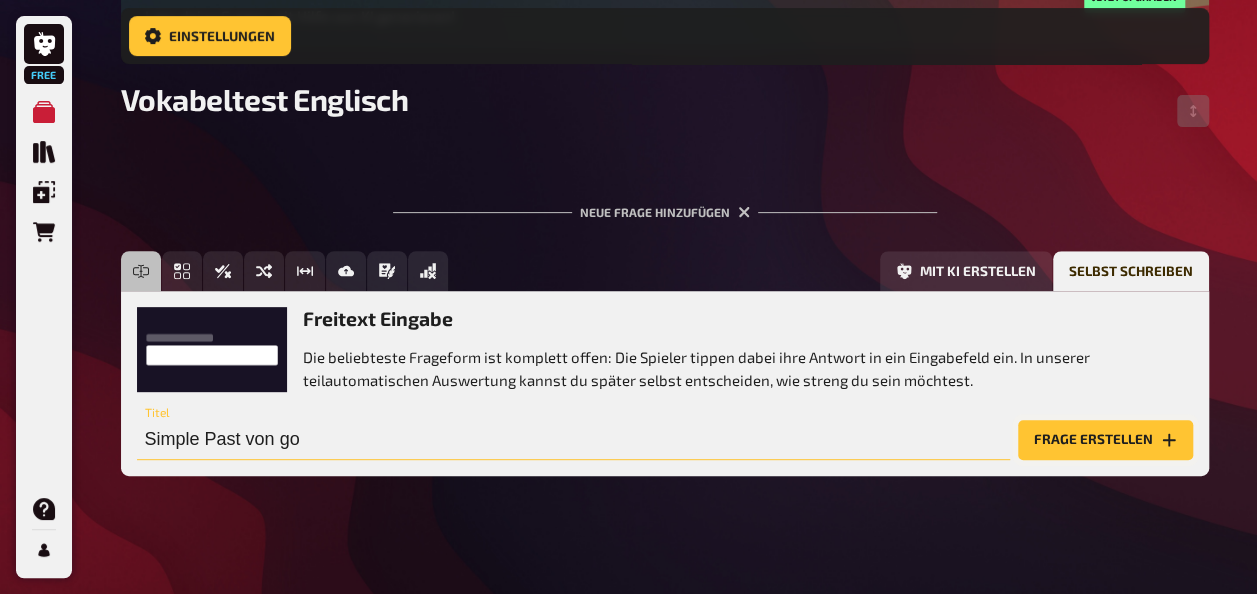 type on "Simple Past von go" 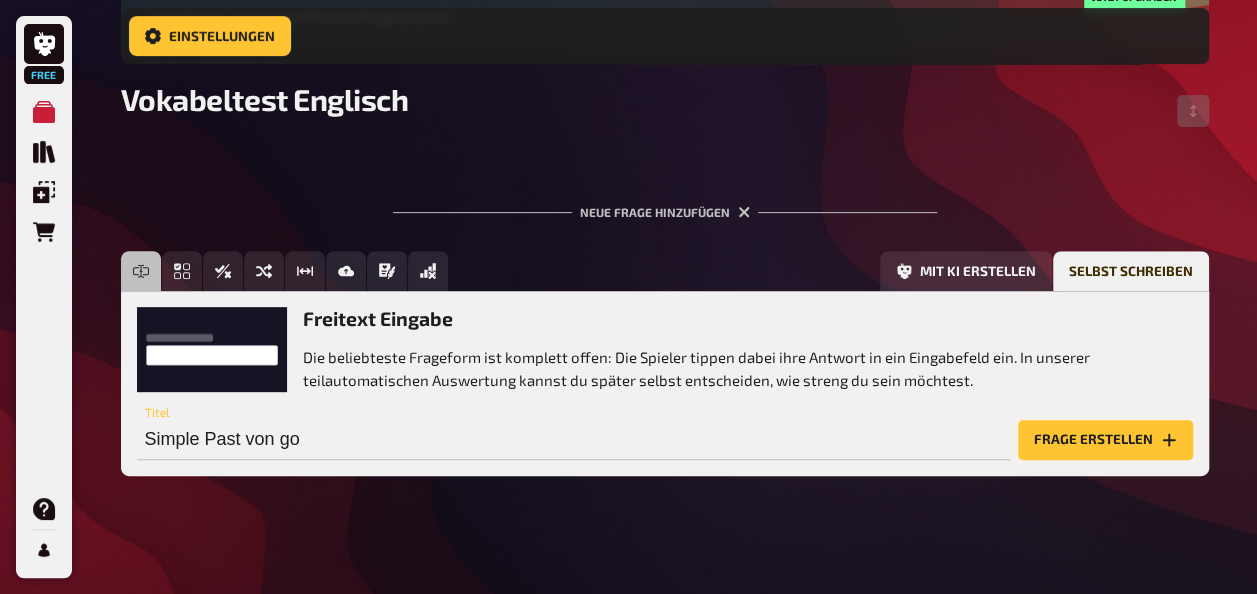 click on "Frage erstellen" at bounding box center [1105, 440] 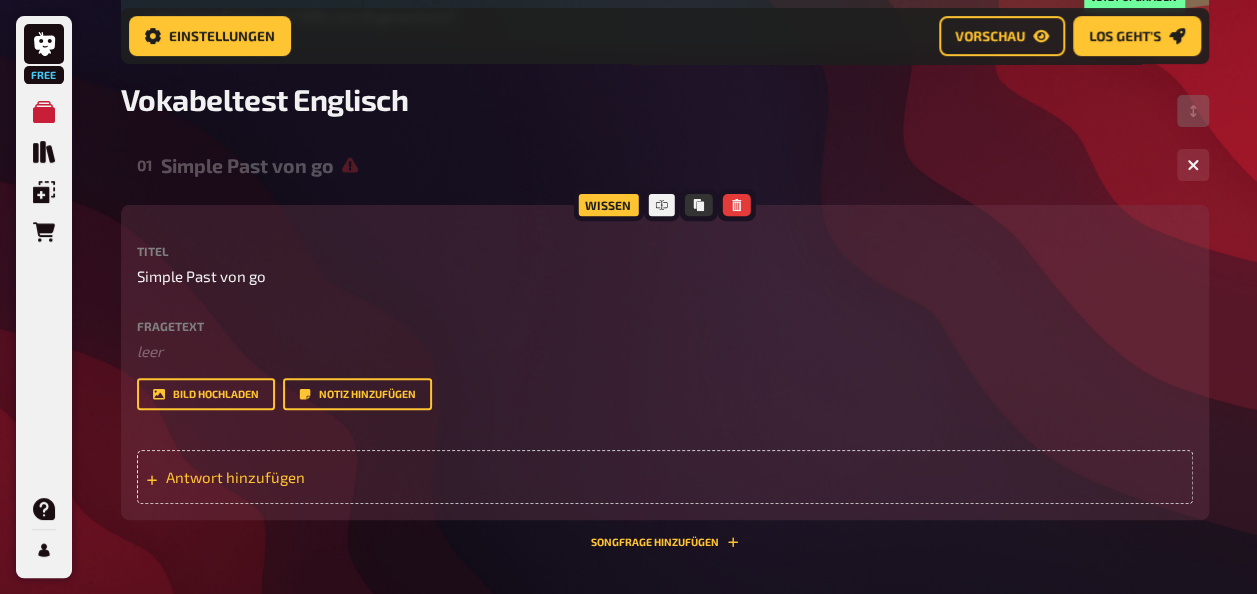 click on "Antwort hinzufügen" at bounding box center [321, 477] 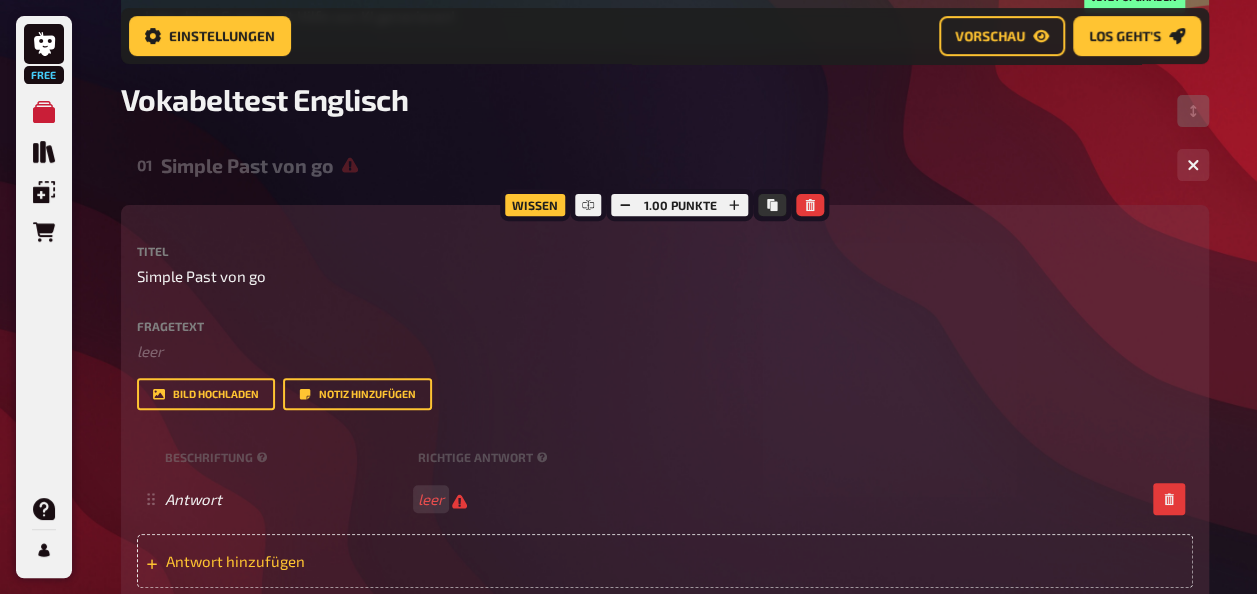 click on "Antwort hinzufügen" at bounding box center (321, 561) 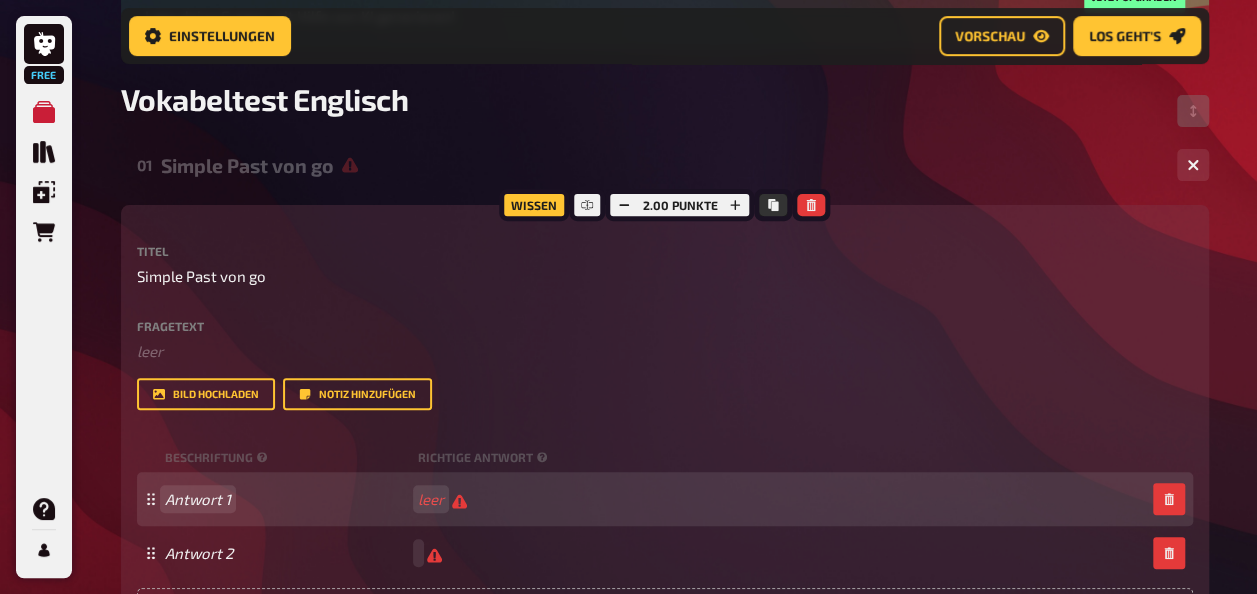 click on "Antwort 1" at bounding box center [287, 499] 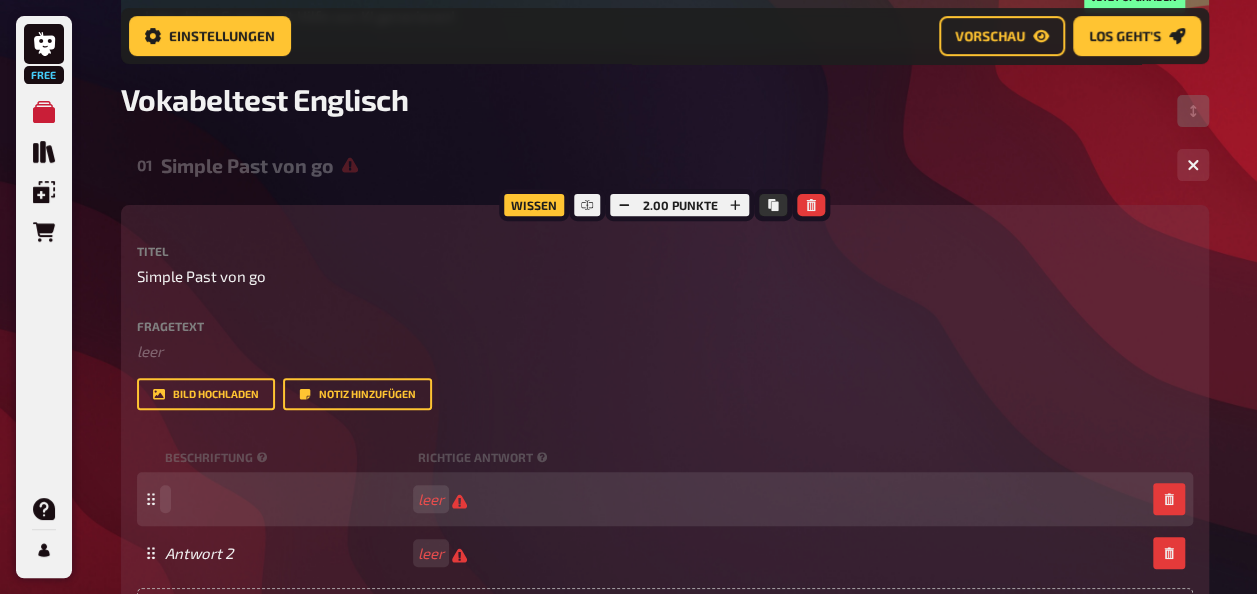 type 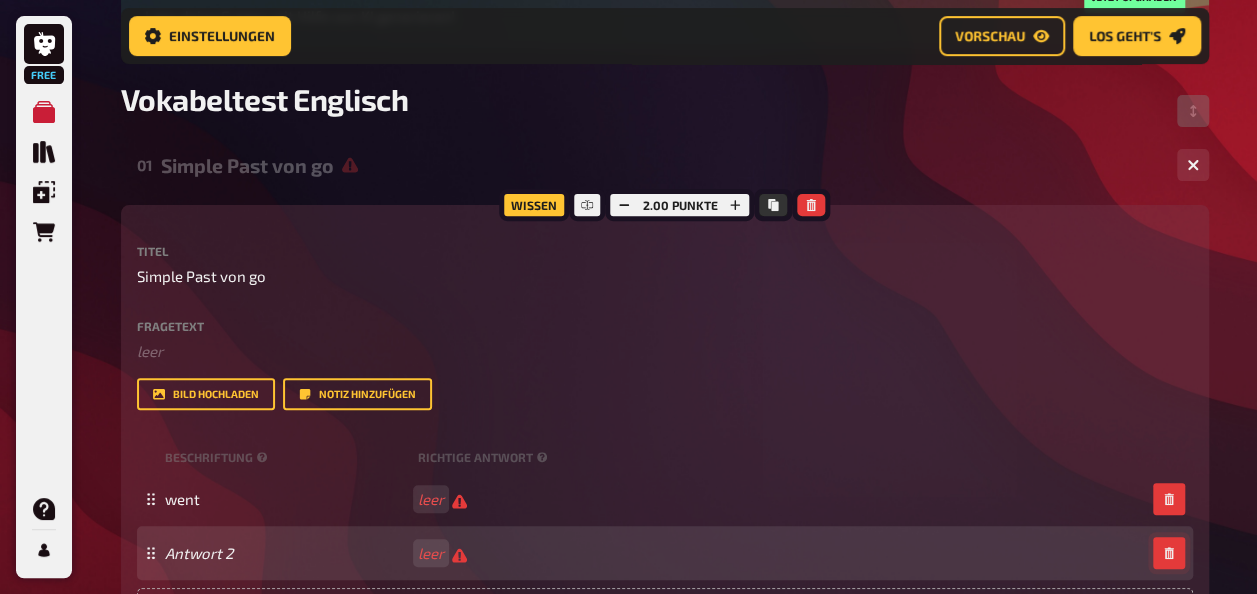 click 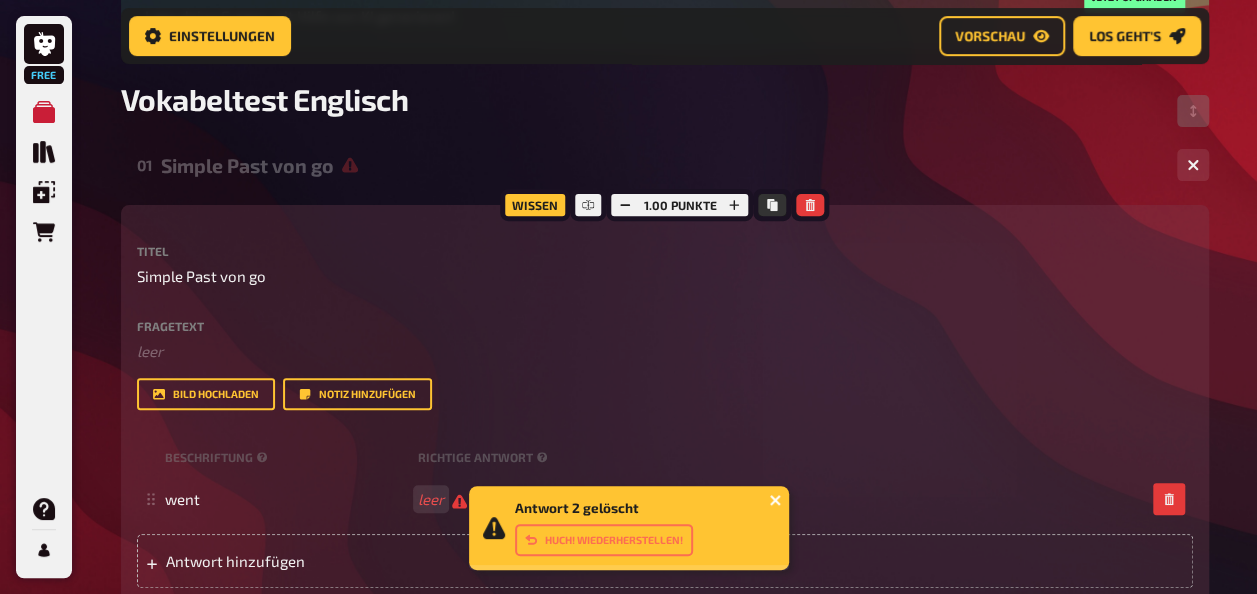 click 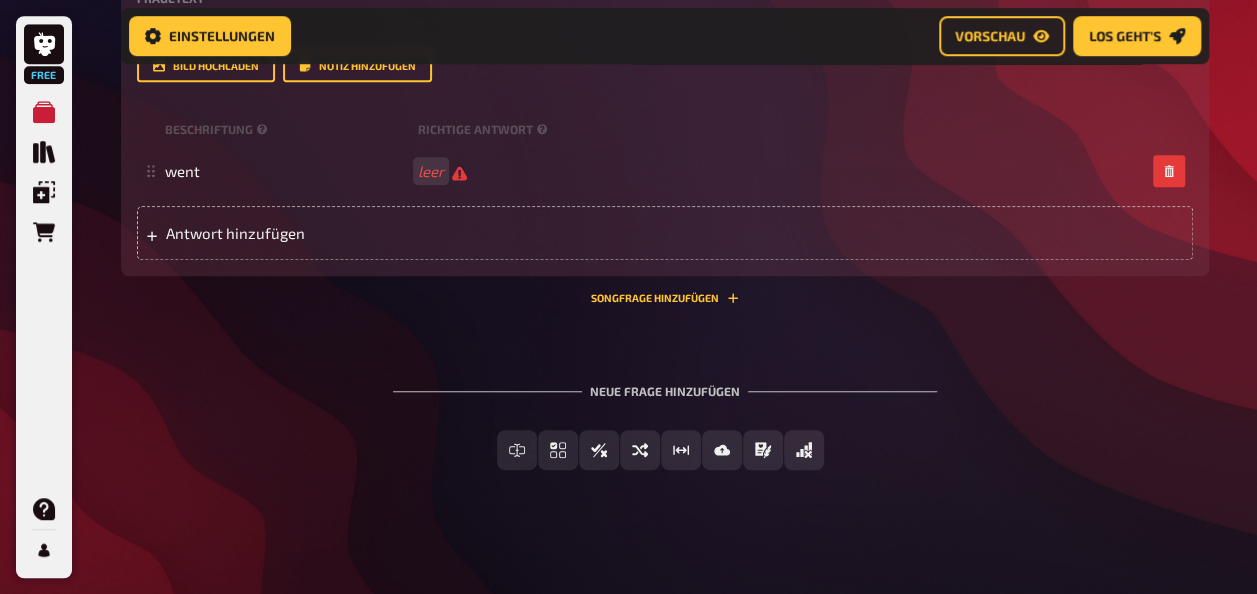 scroll, scrollTop: 599, scrollLeft: 0, axis: vertical 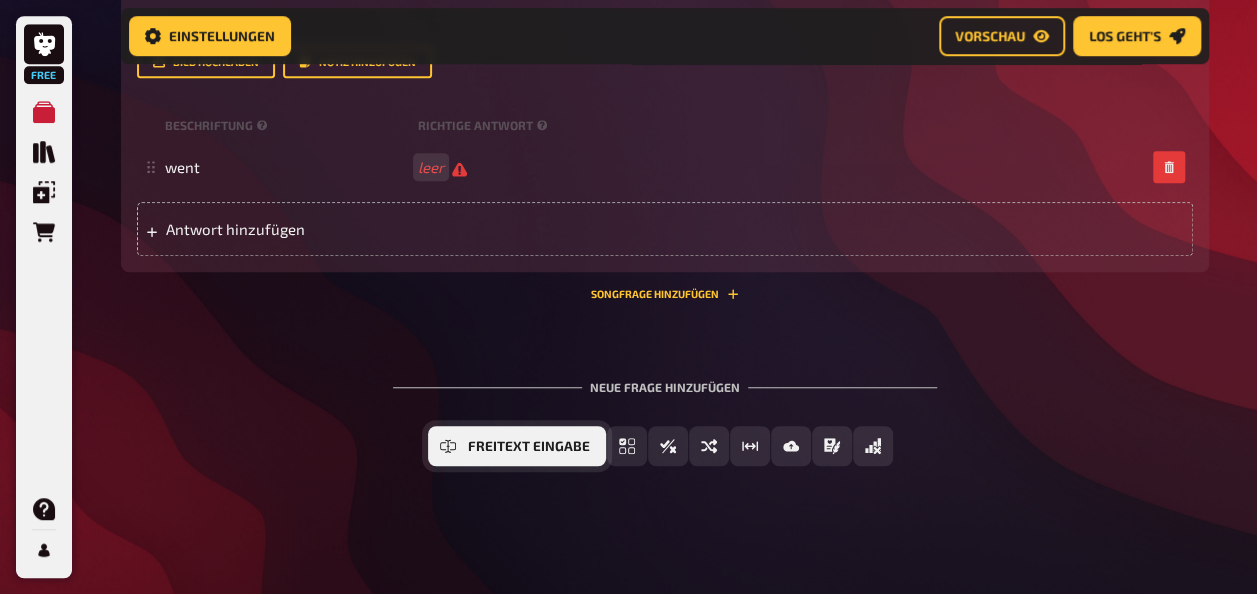 click on "Freitext Eingabe" at bounding box center [529, 447] 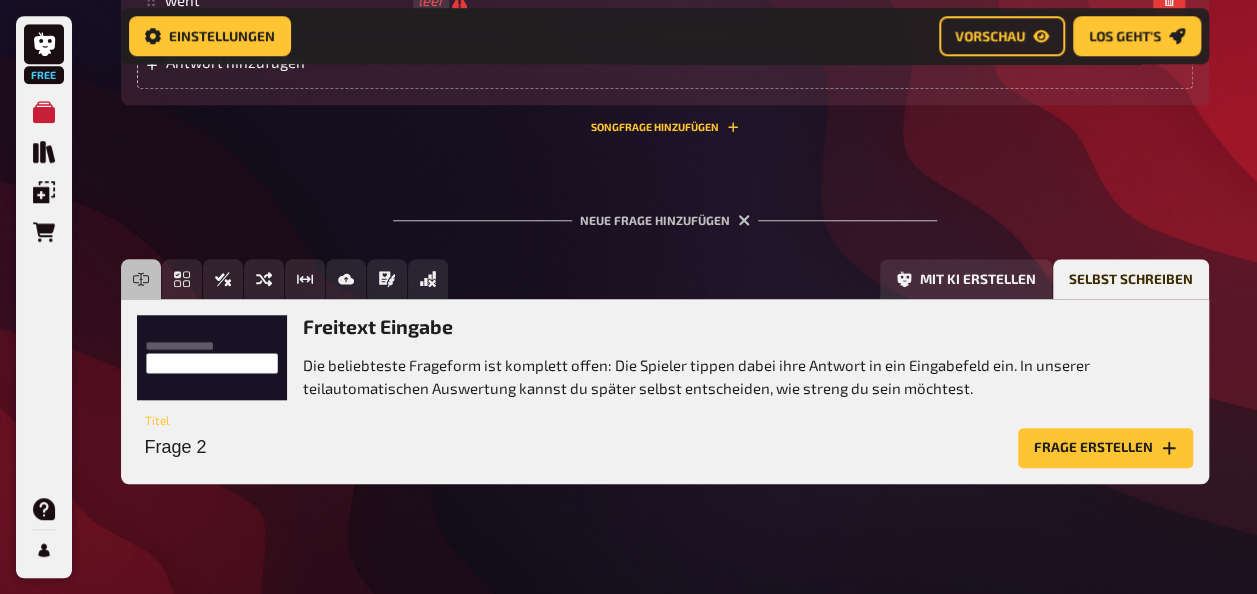 scroll, scrollTop: 783, scrollLeft: 0, axis: vertical 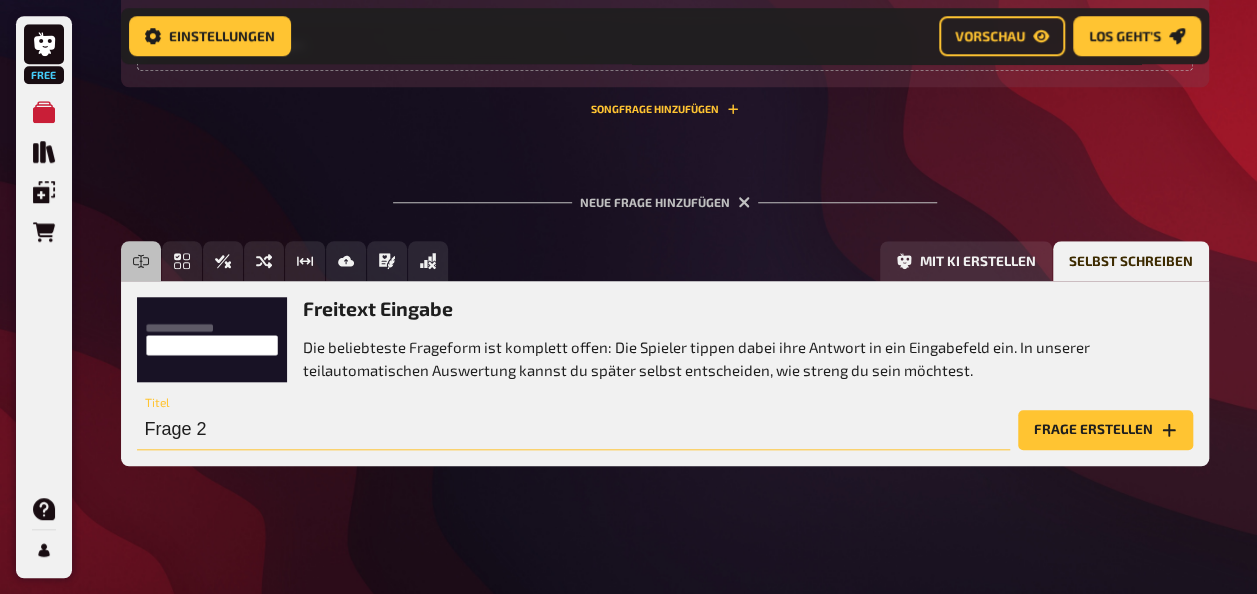 click on "Frage 2" at bounding box center [573, 430] 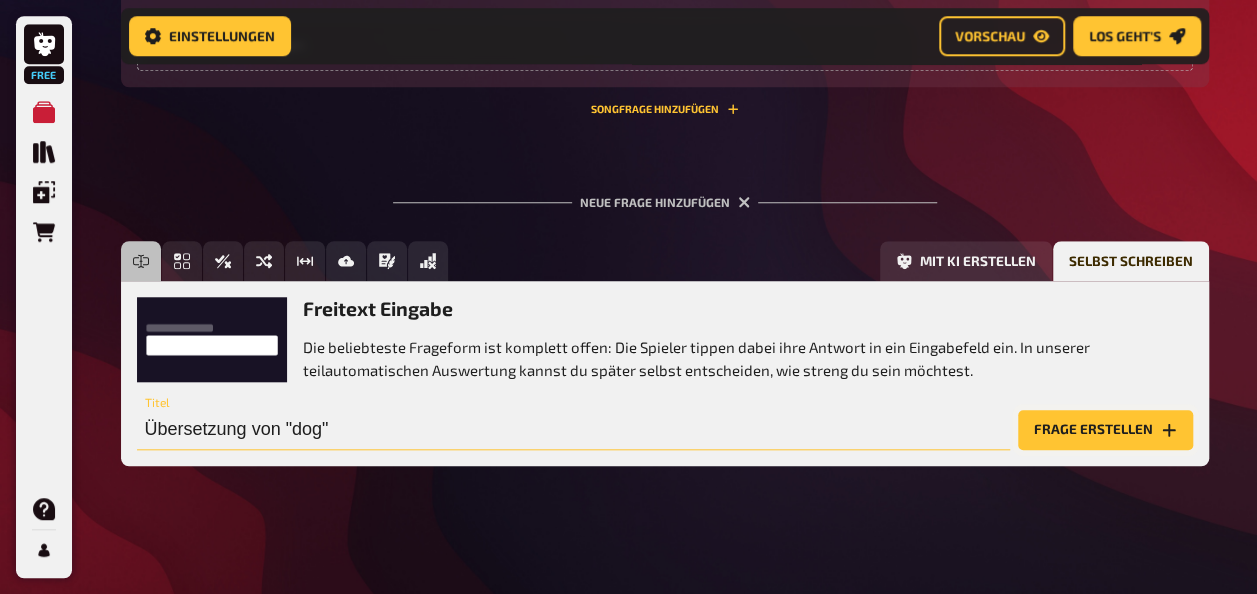 type on "Übersetzung von "dog"" 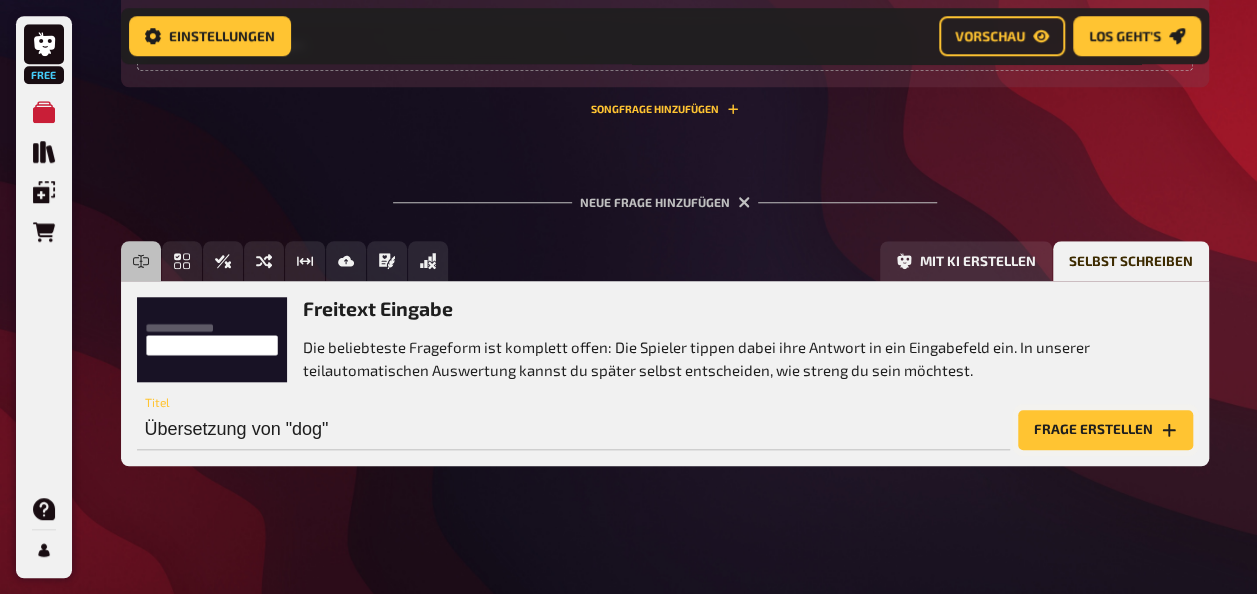 click on "Frage erstellen" at bounding box center (1105, 430) 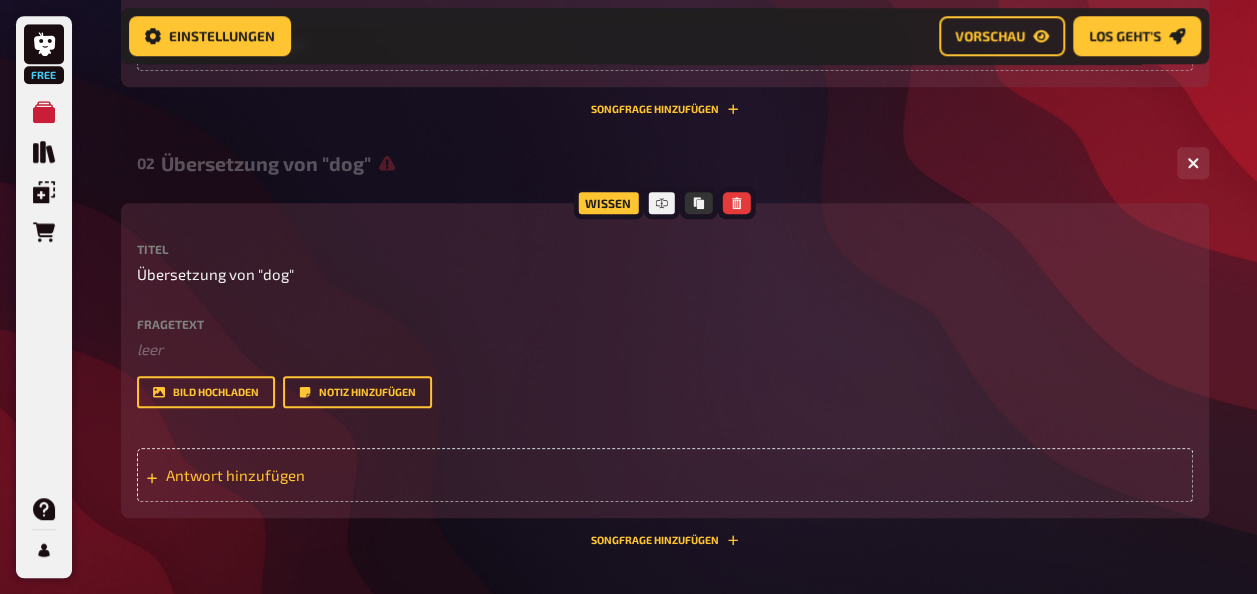click on "Antwort hinzufügen" at bounding box center [321, 475] 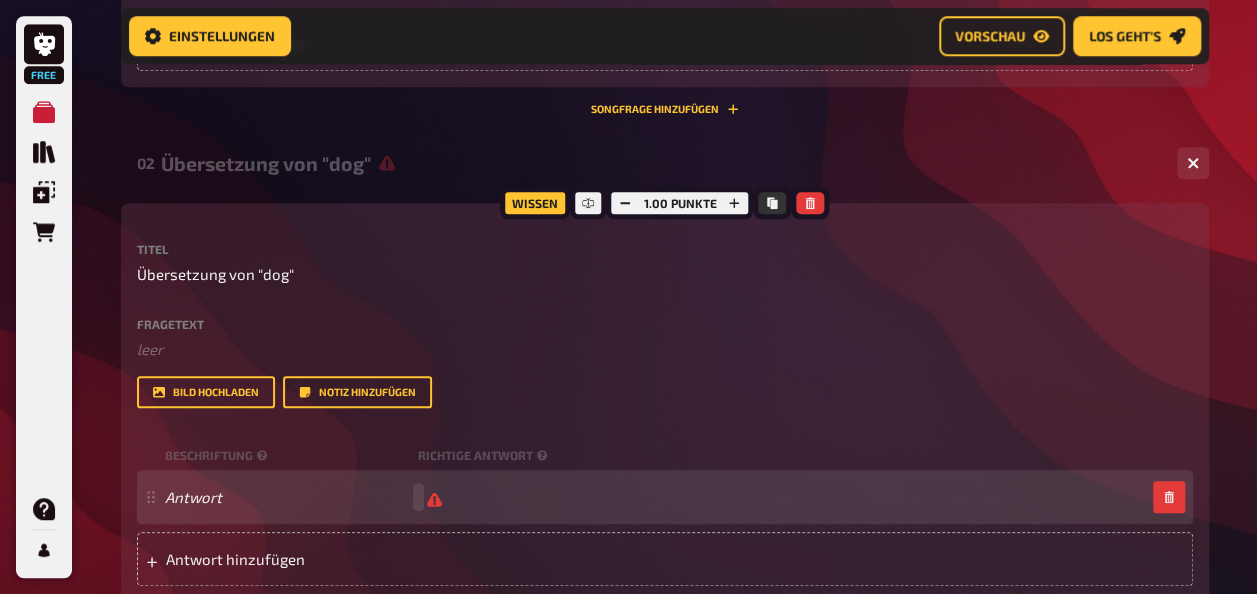 type 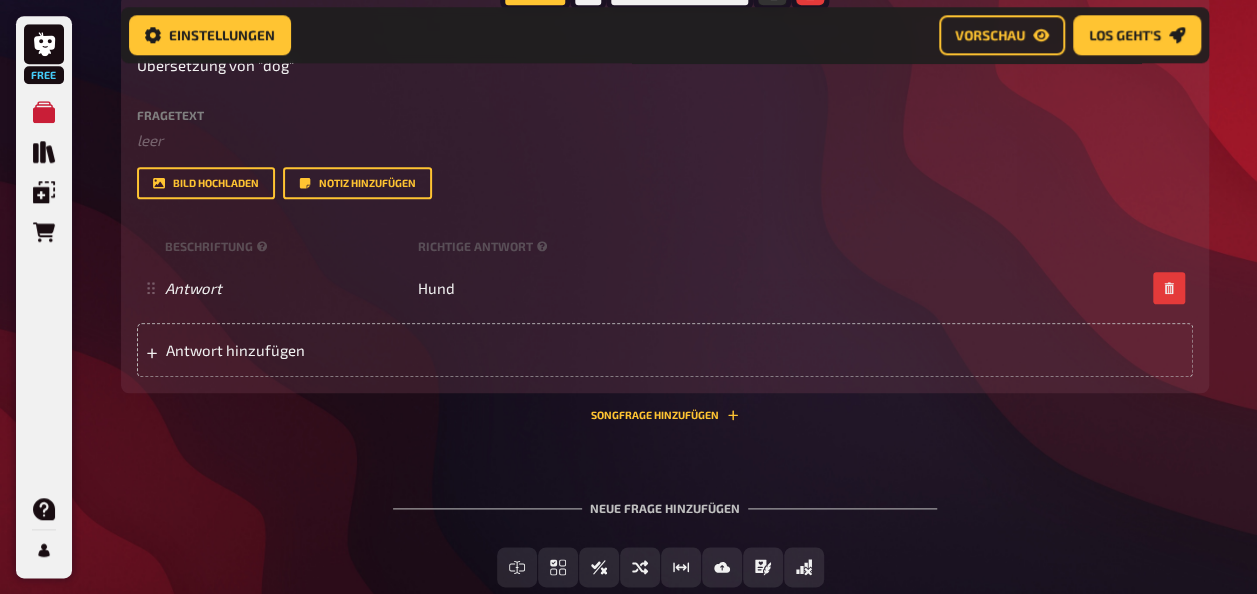 scroll, scrollTop: 1114, scrollLeft: 0, axis: vertical 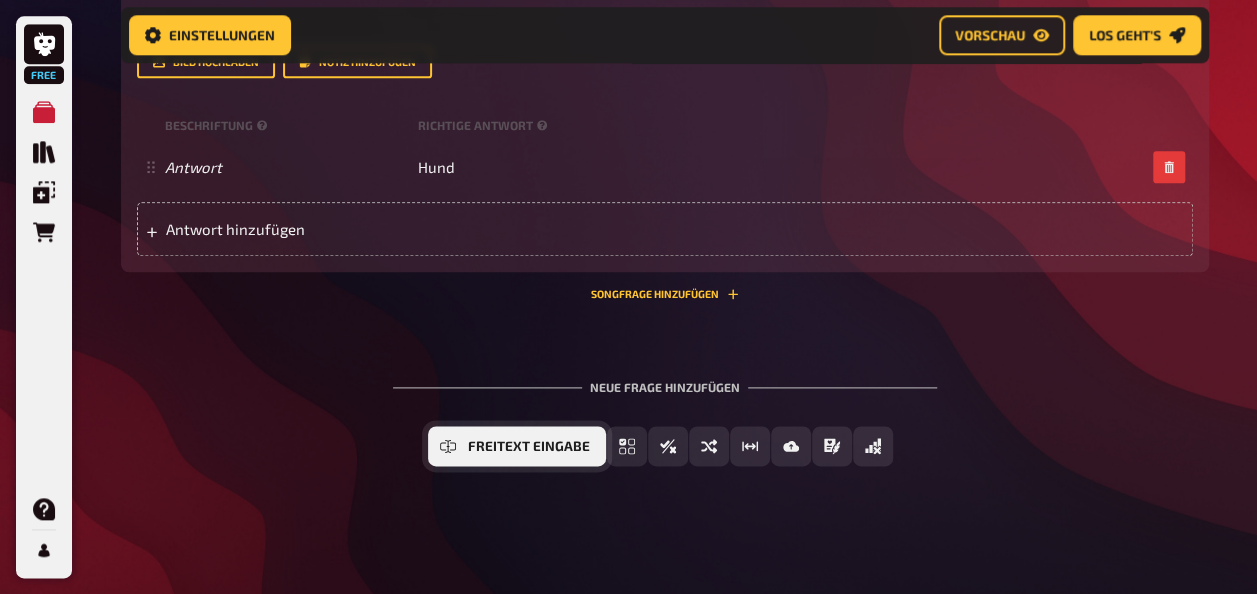 click 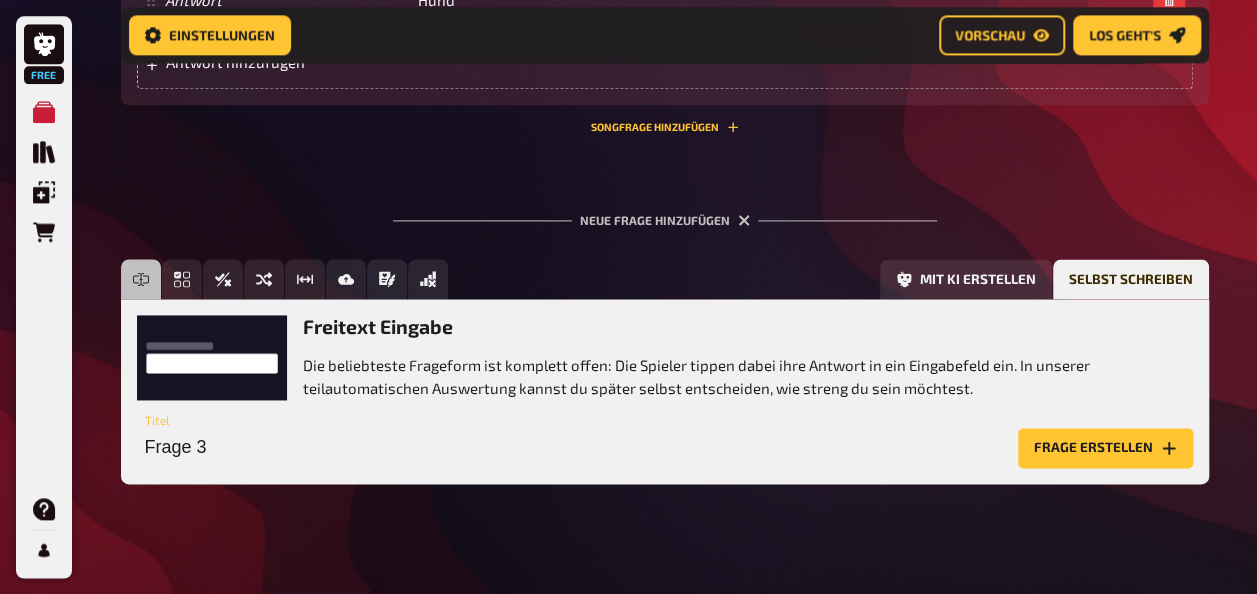 scroll, scrollTop: 1298, scrollLeft: 0, axis: vertical 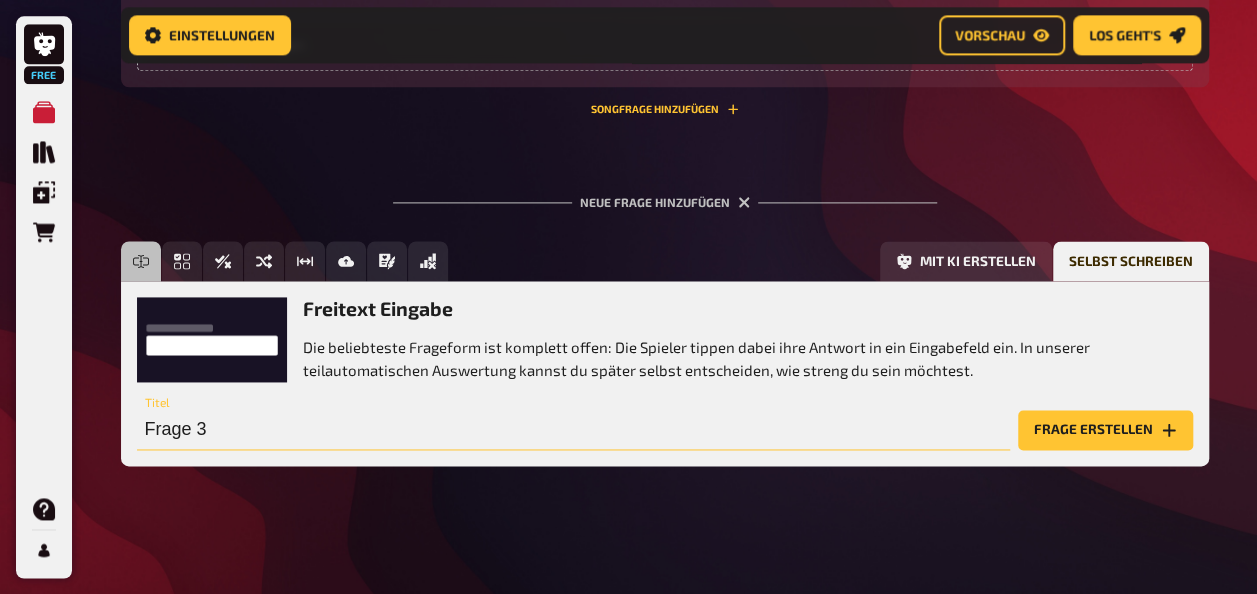 click on "Frage 3" at bounding box center [573, 430] 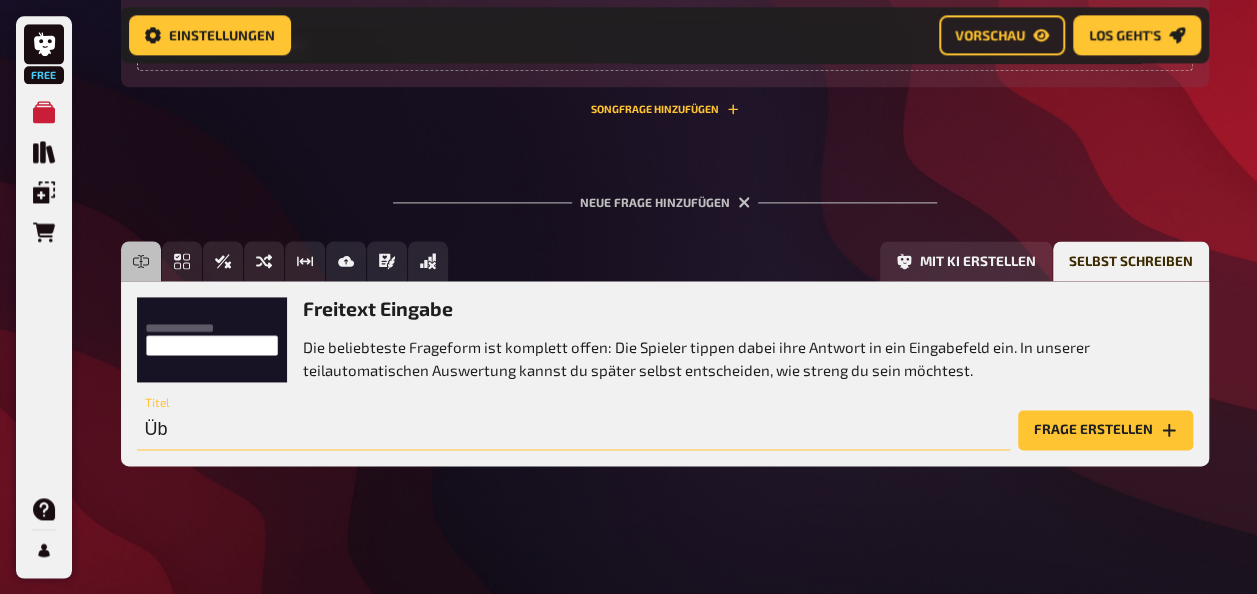 type on "Ü" 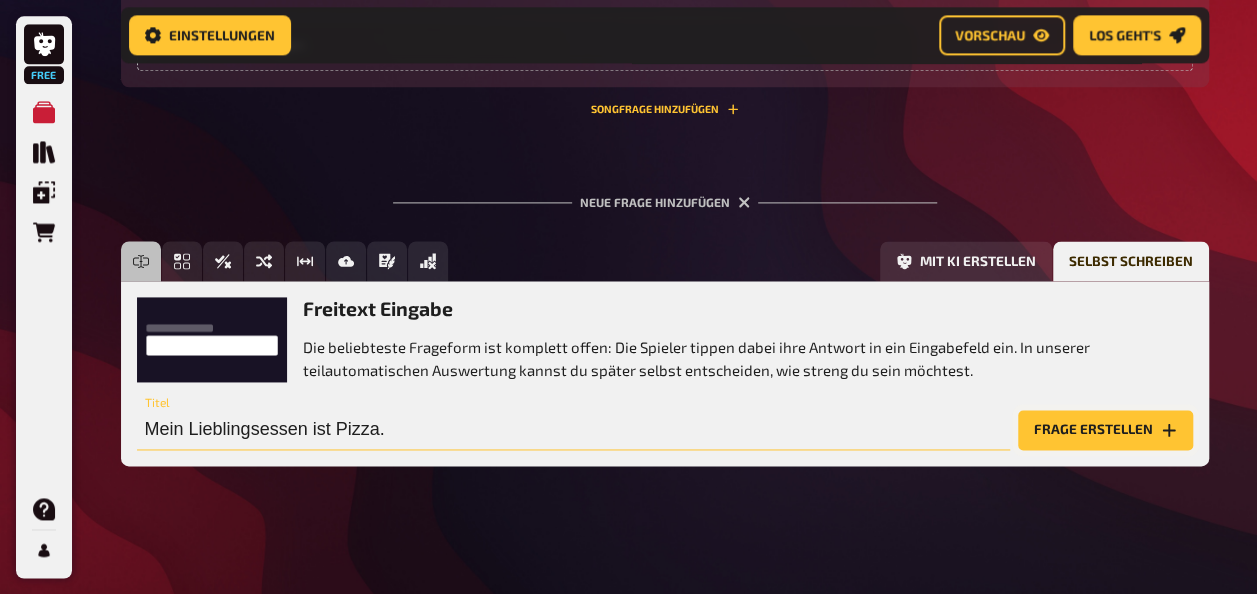 type on "Mein Lieblingsessen ist Pizza." 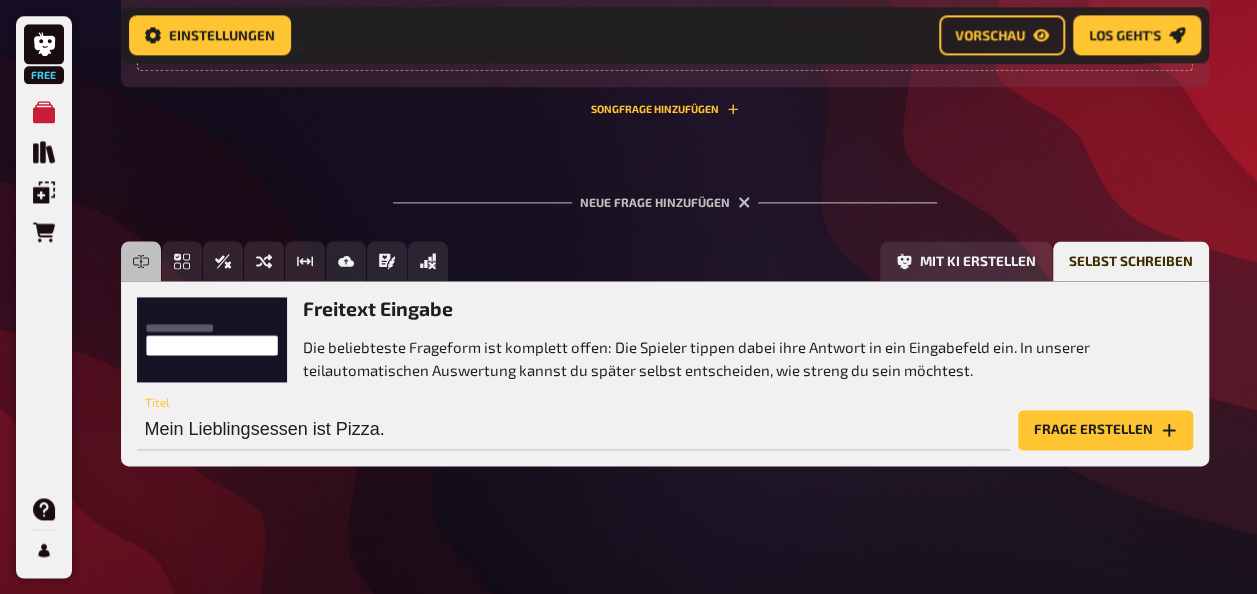 click on "Frage erstellen" at bounding box center [1105, 430] 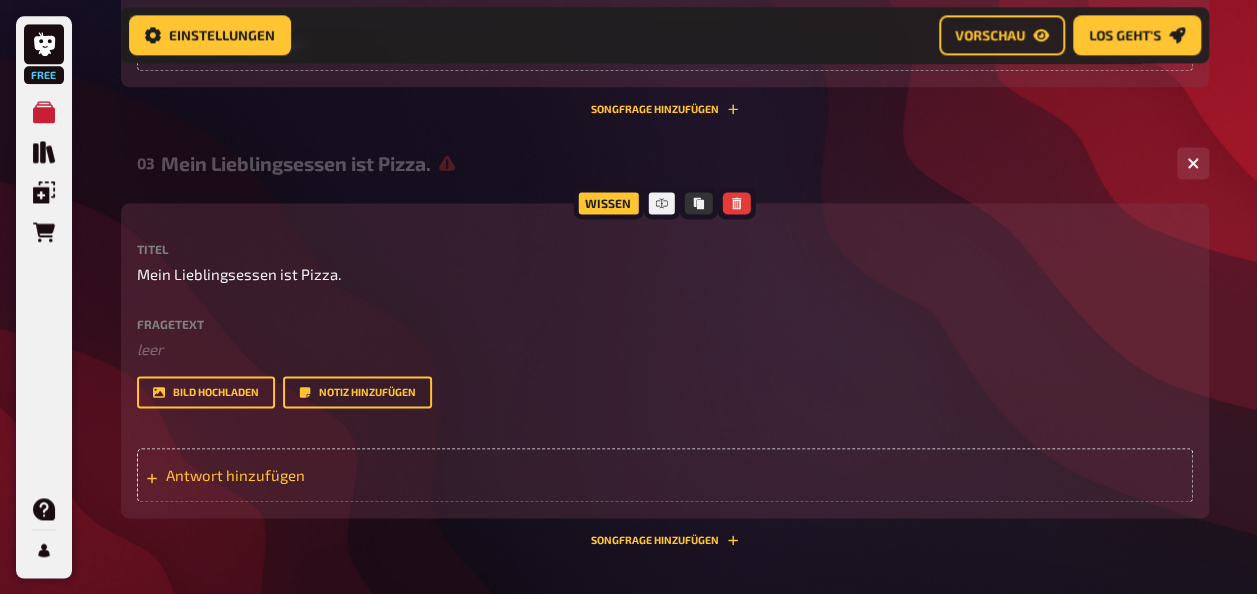 click on "Antwort hinzufügen" at bounding box center [321, 475] 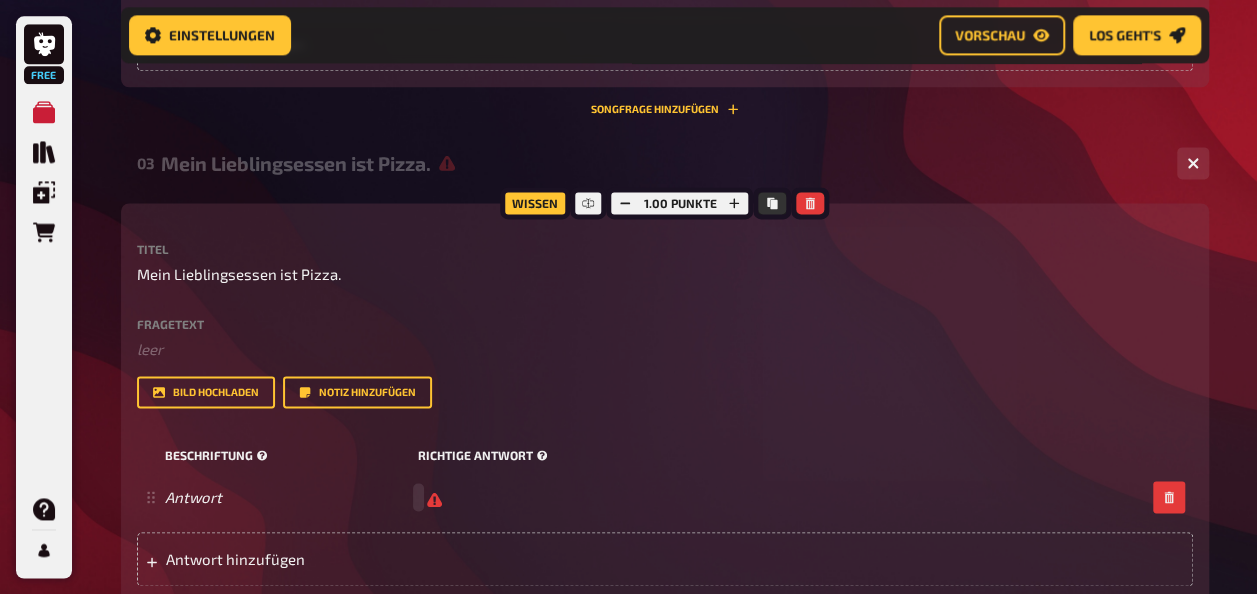 type 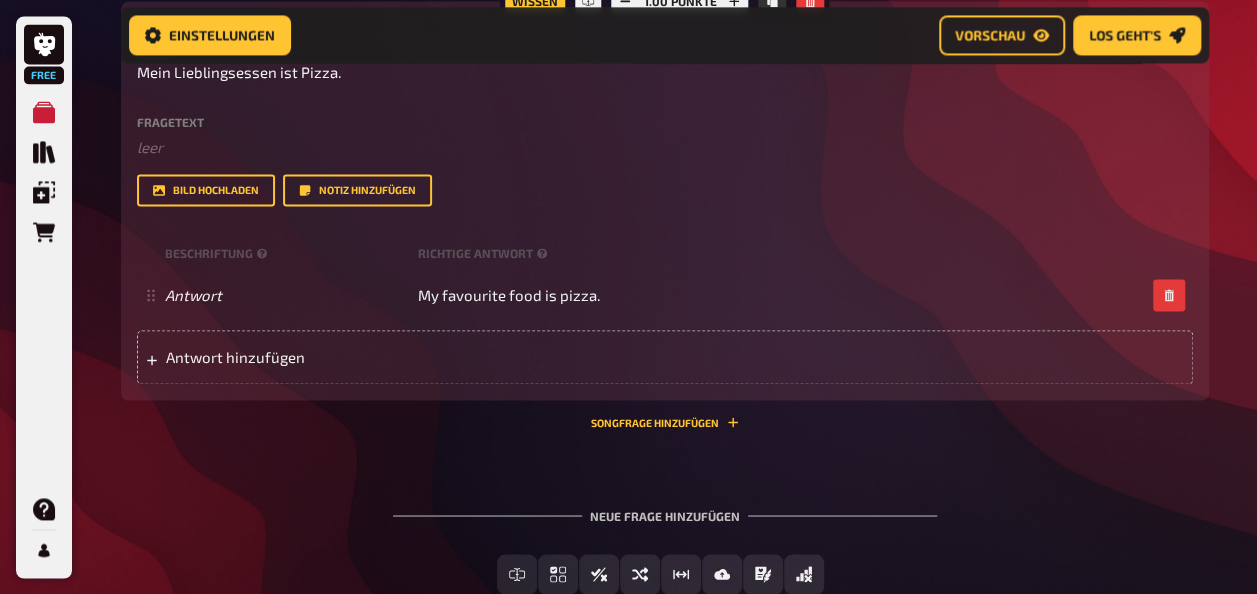 scroll, scrollTop: 1598, scrollLeft: 0, axis: vertical 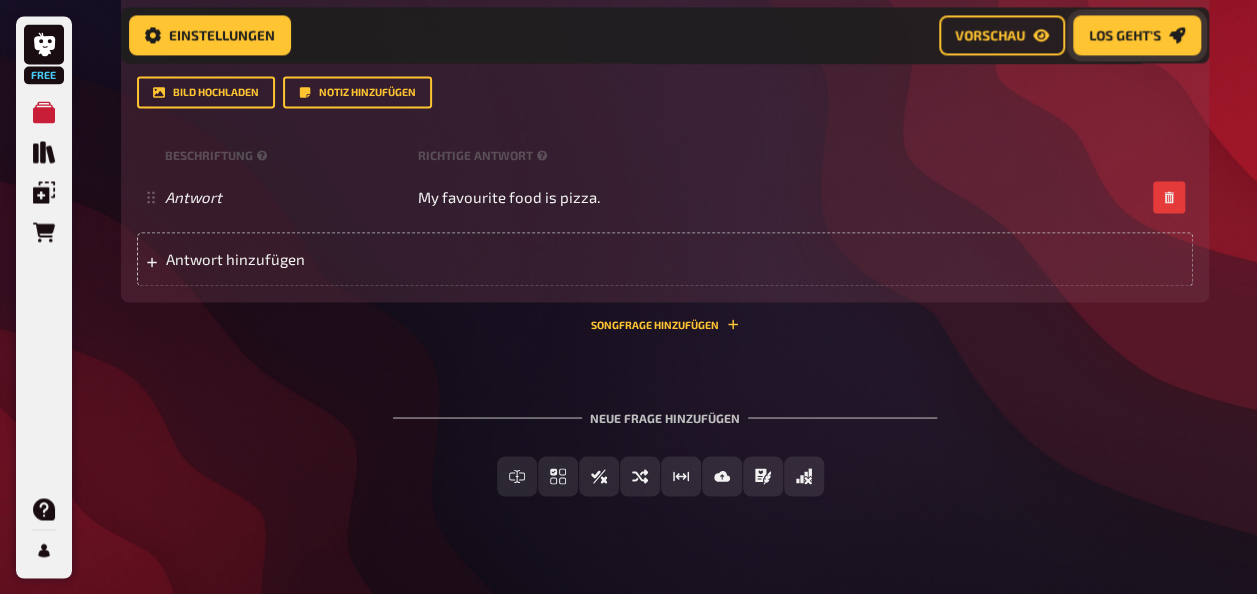 click 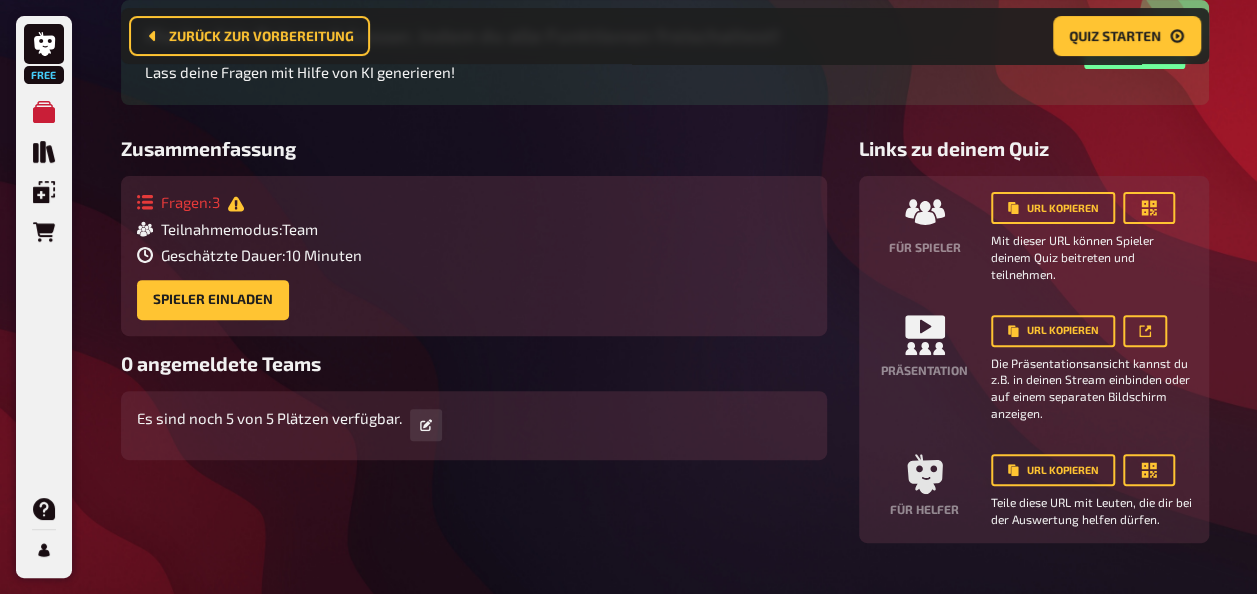 scroll, scrollTop: 216, scrollLeft: 0, axis: vertical 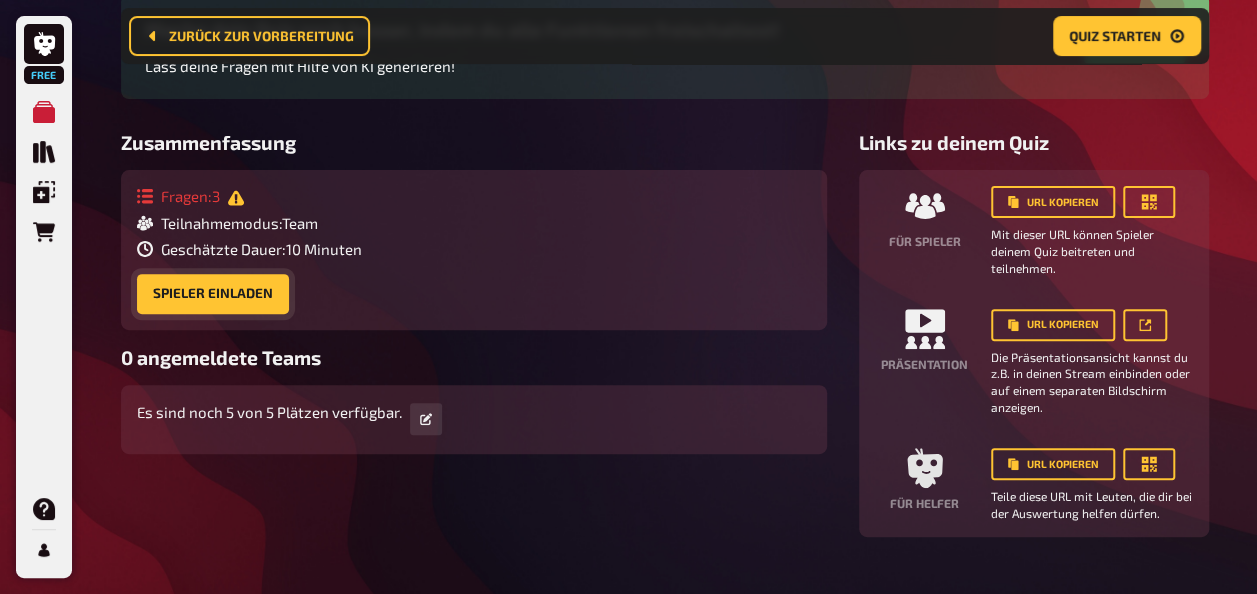 click on "Spieler einladen" at bounding box center (213, 294) 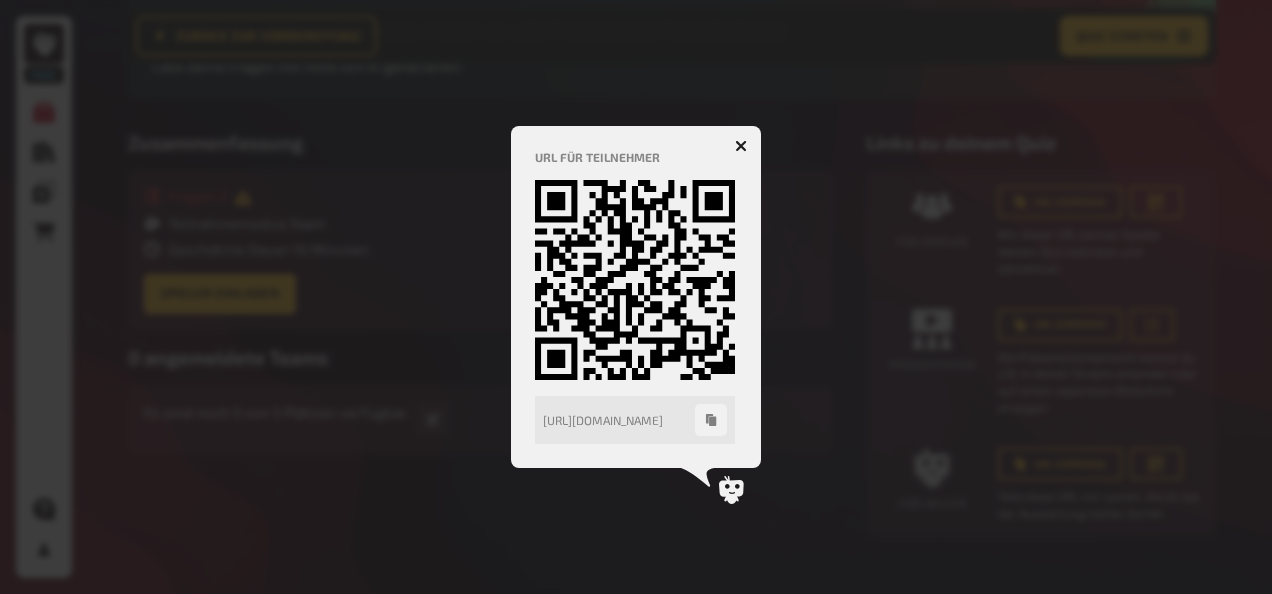 click 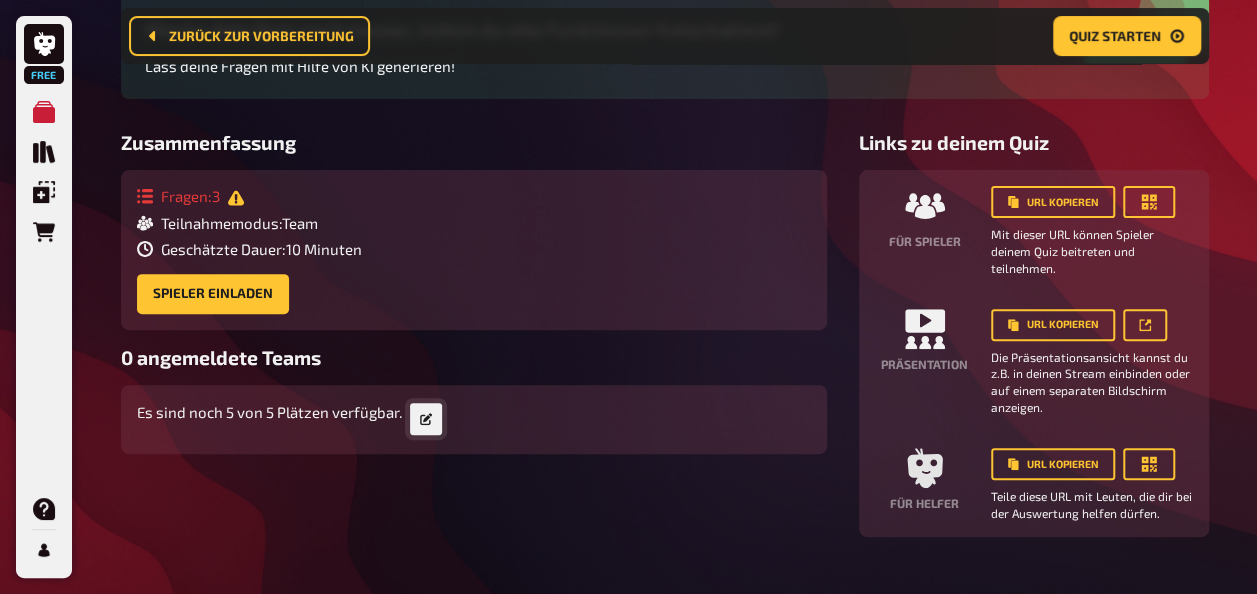 click 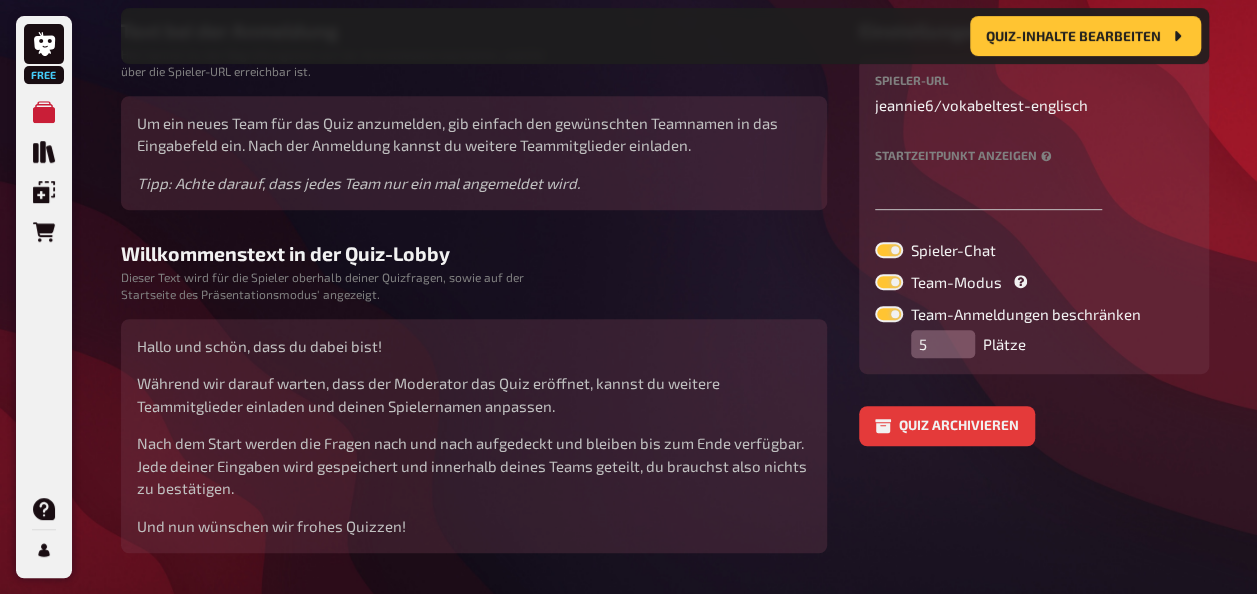 scroll, scrollTop: 444, scrollLeft: 0, axis: vertical 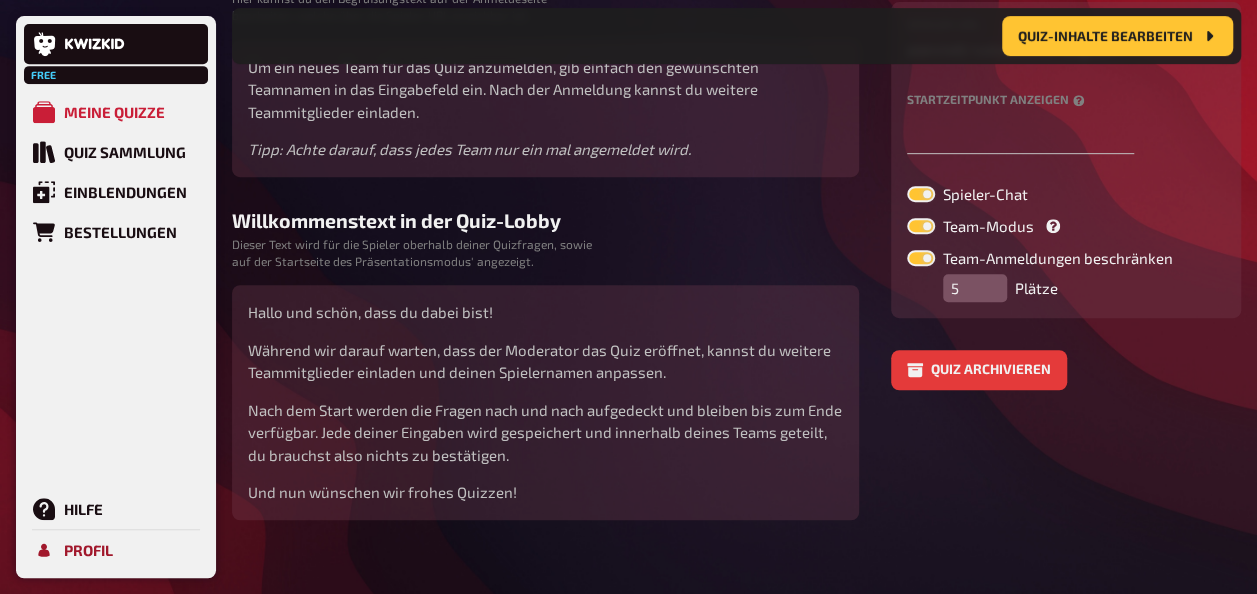 click 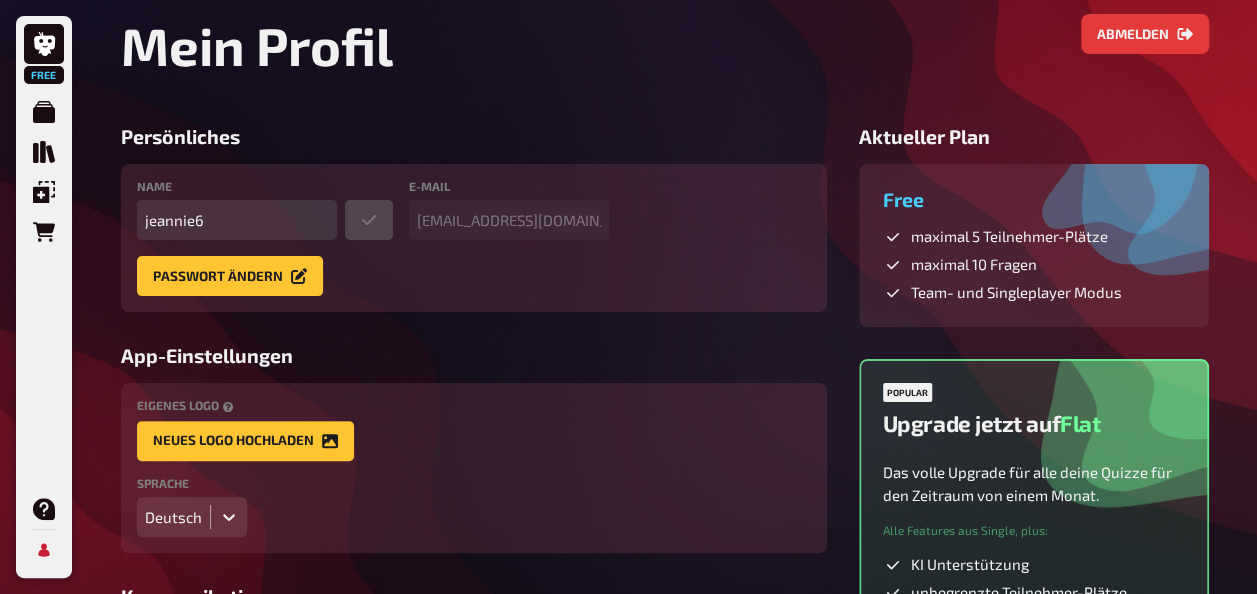 scroll, scrollTop: 0, scrollLeft: 0, axis: both 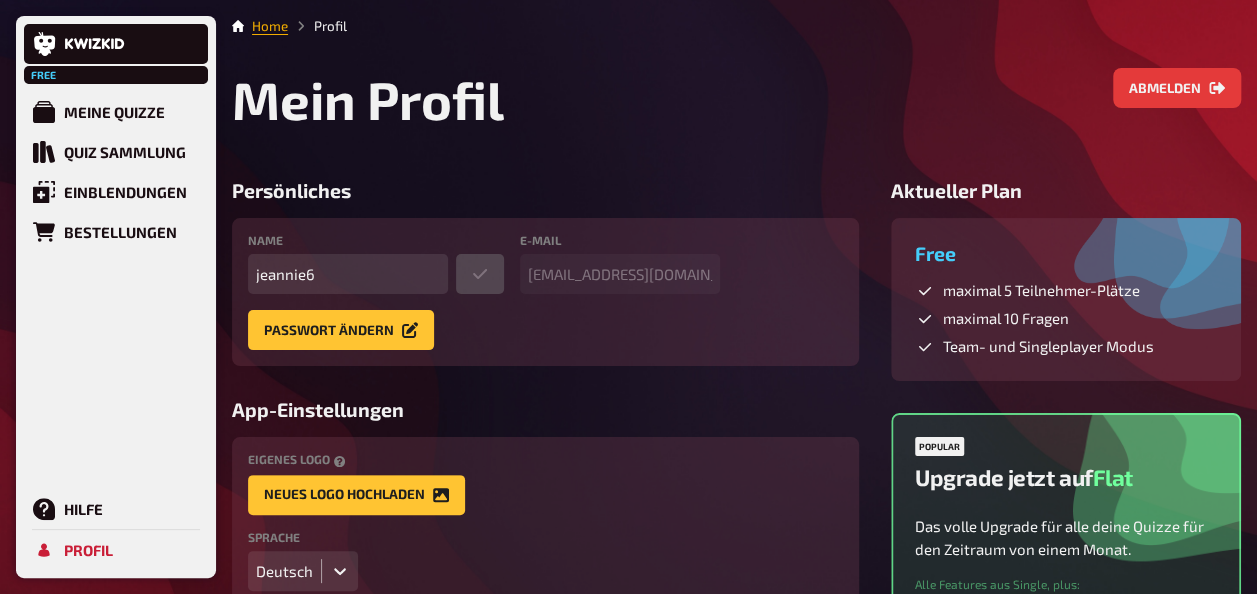 click on "Home" at bounding box center [270, 26] 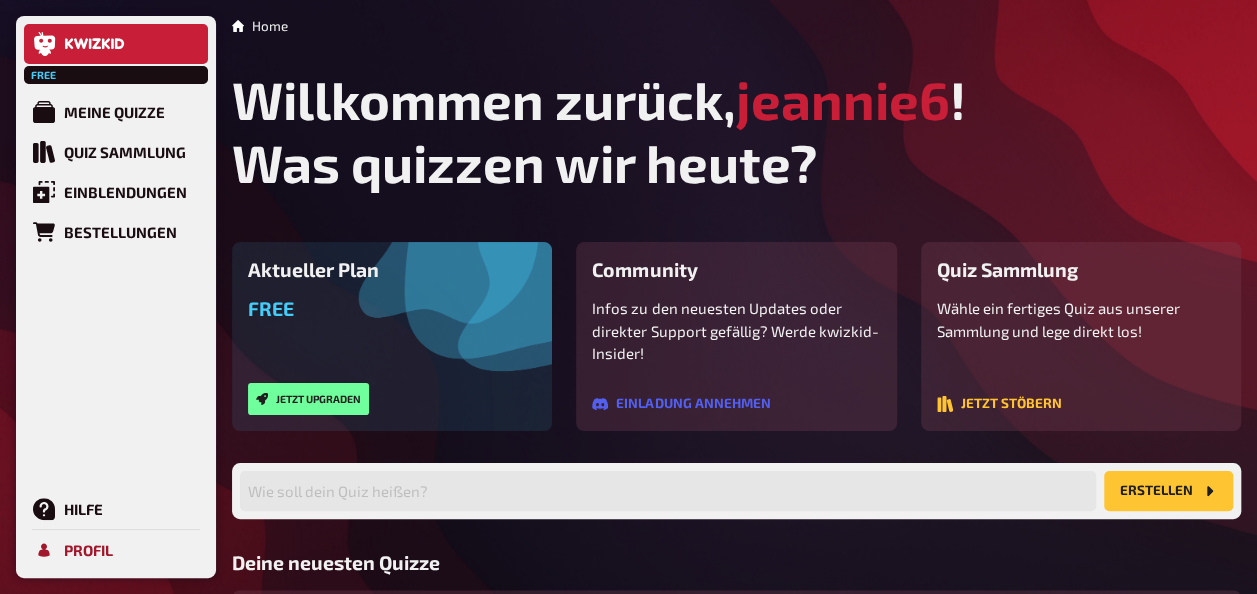 click on "Profil" at bounding box center (88, 550) 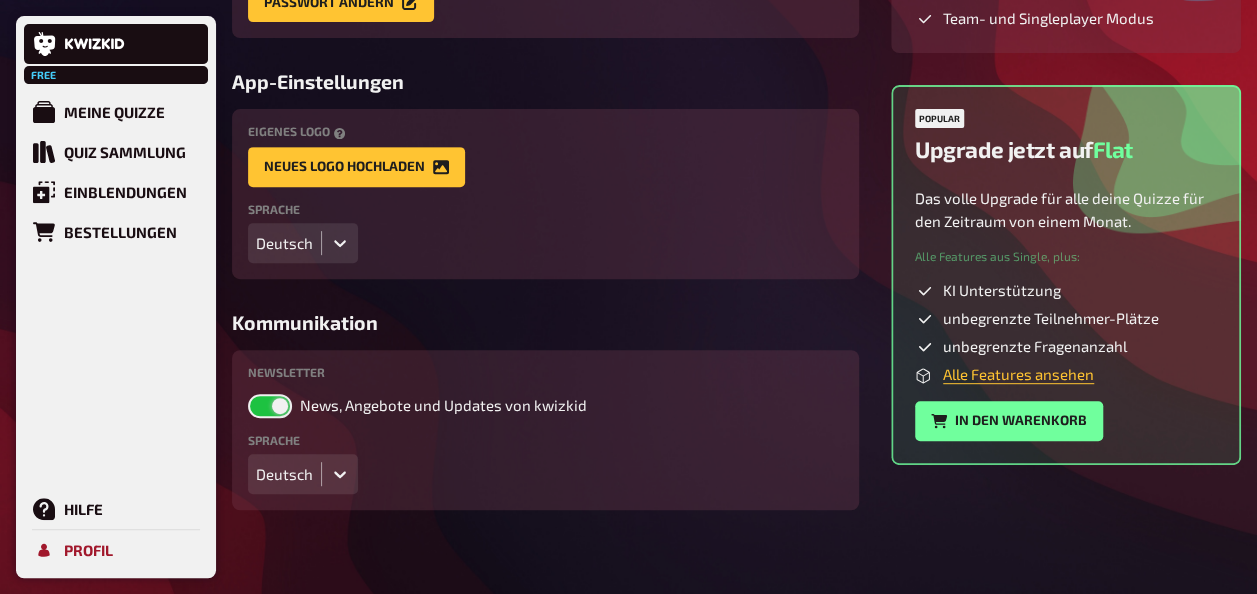 scroll, scrollTop: 340, scrollLeft: 0, axis: vertical 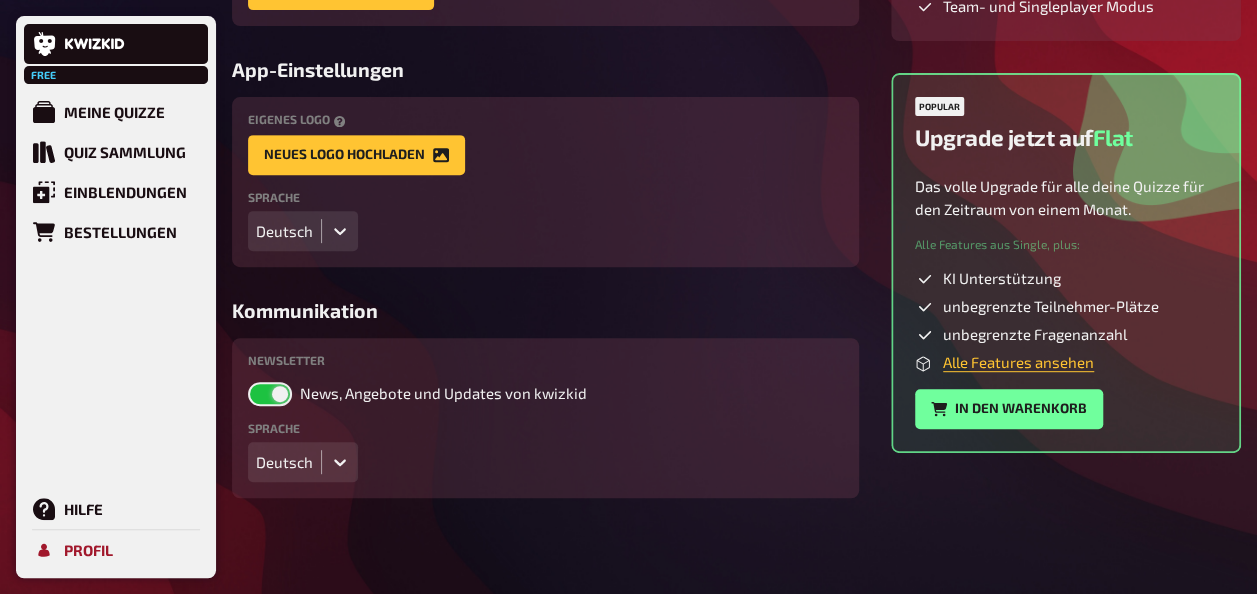 click on "Profil" at bounding box center [88, 550] 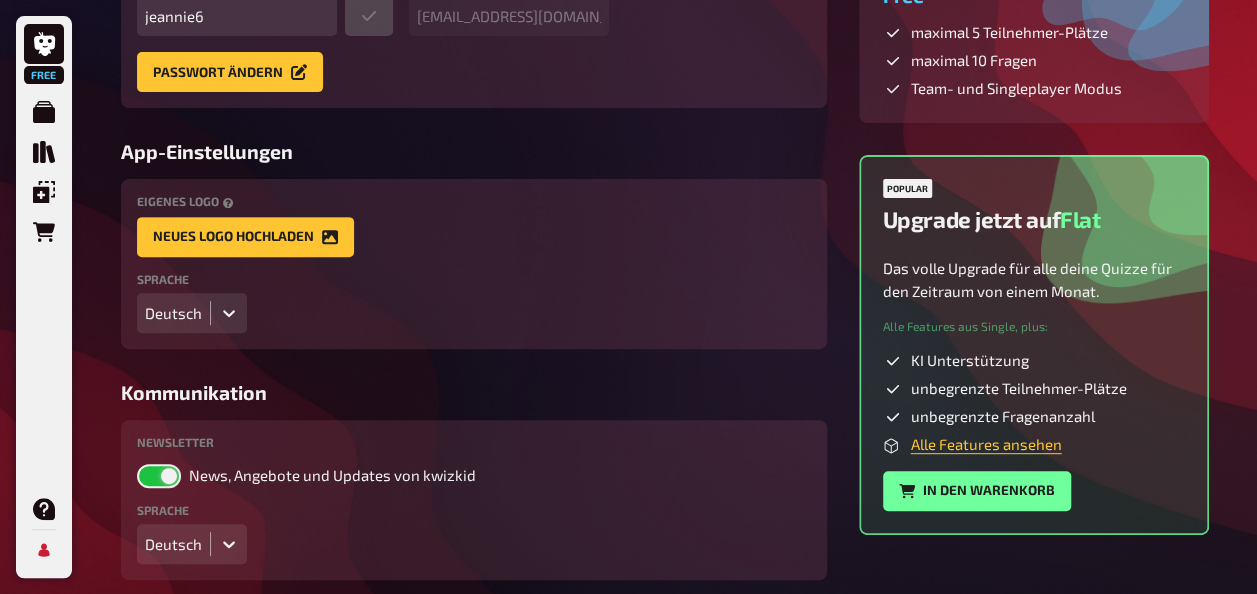 scroll, scrollTop: 340, scrollLeft: 0, axis: vertical 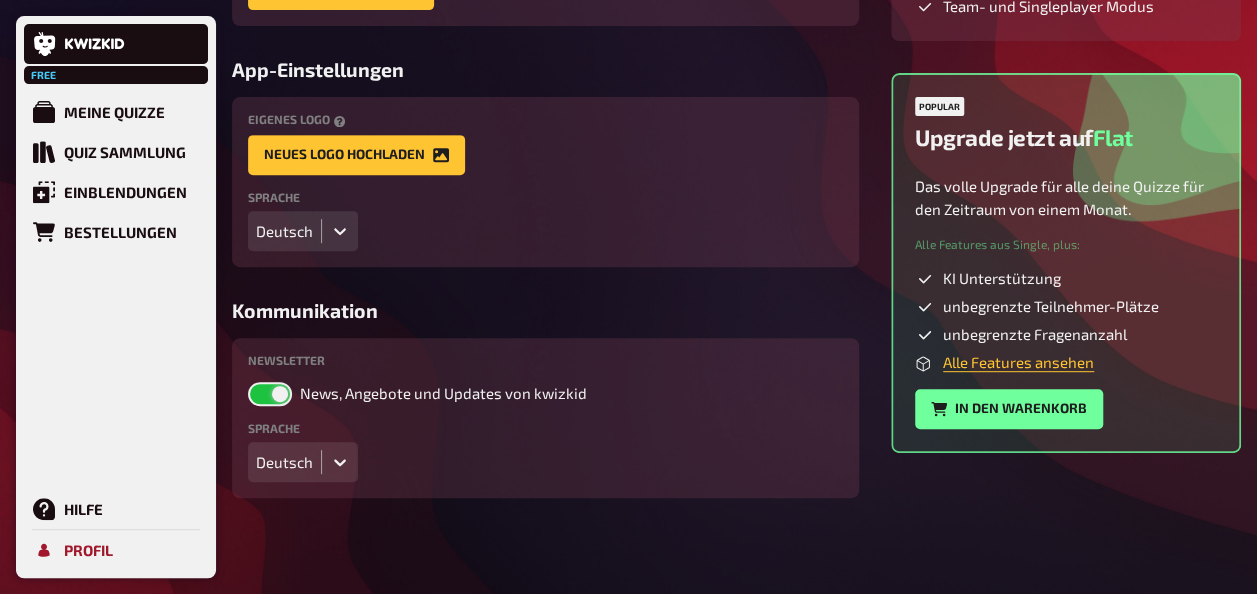 click on "Profil" at bounding box center [88, 550] 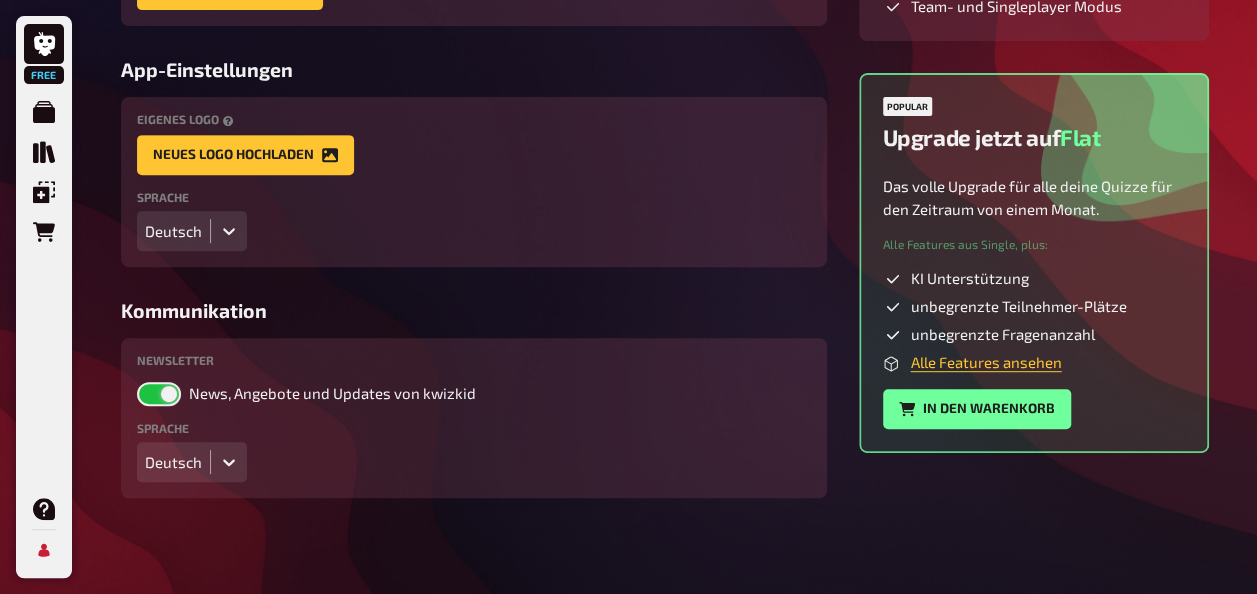 click 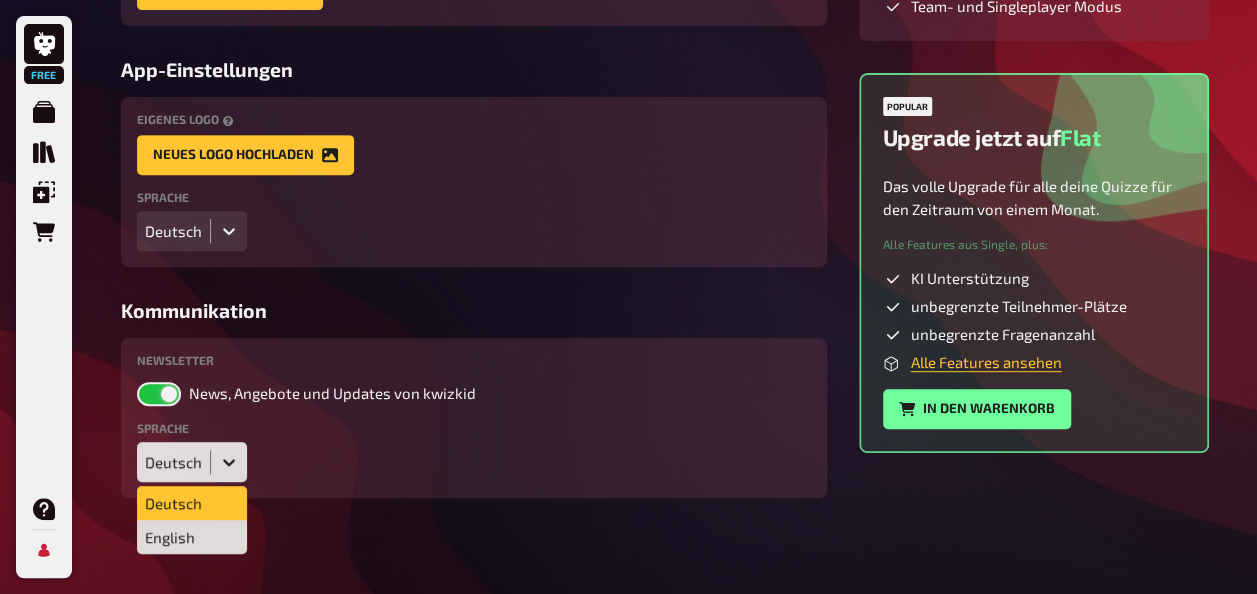 click 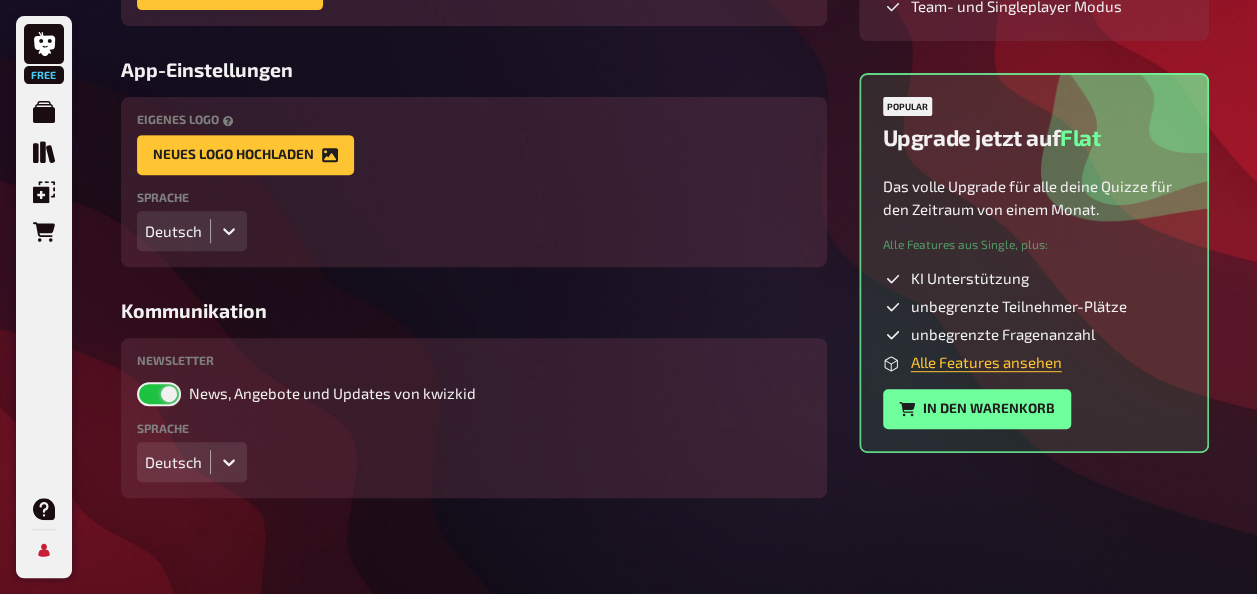 click at bounding box center [159, 394] 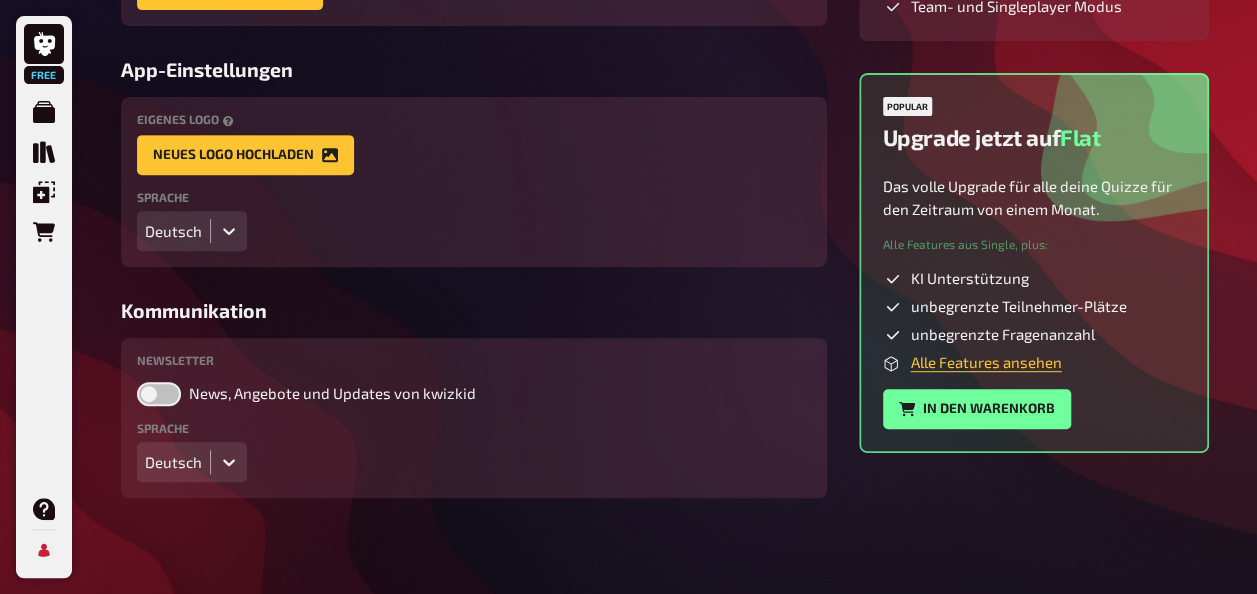 checkbox on "false" 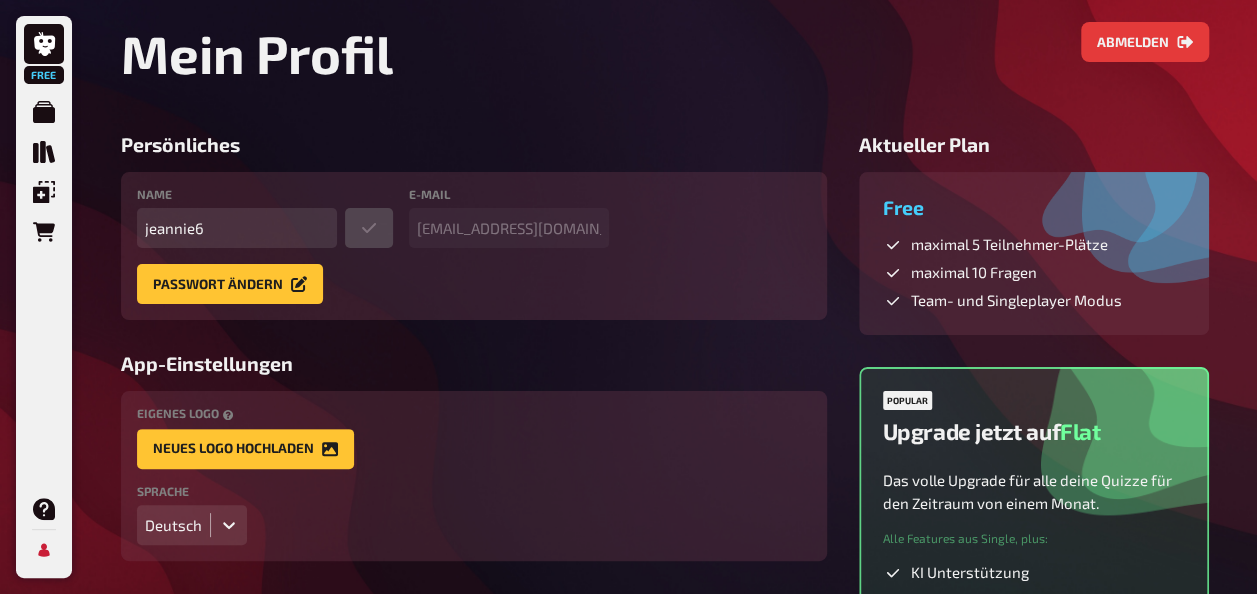 scroll, scrollTop: 40, scrollLeft: 0, axis: vertical 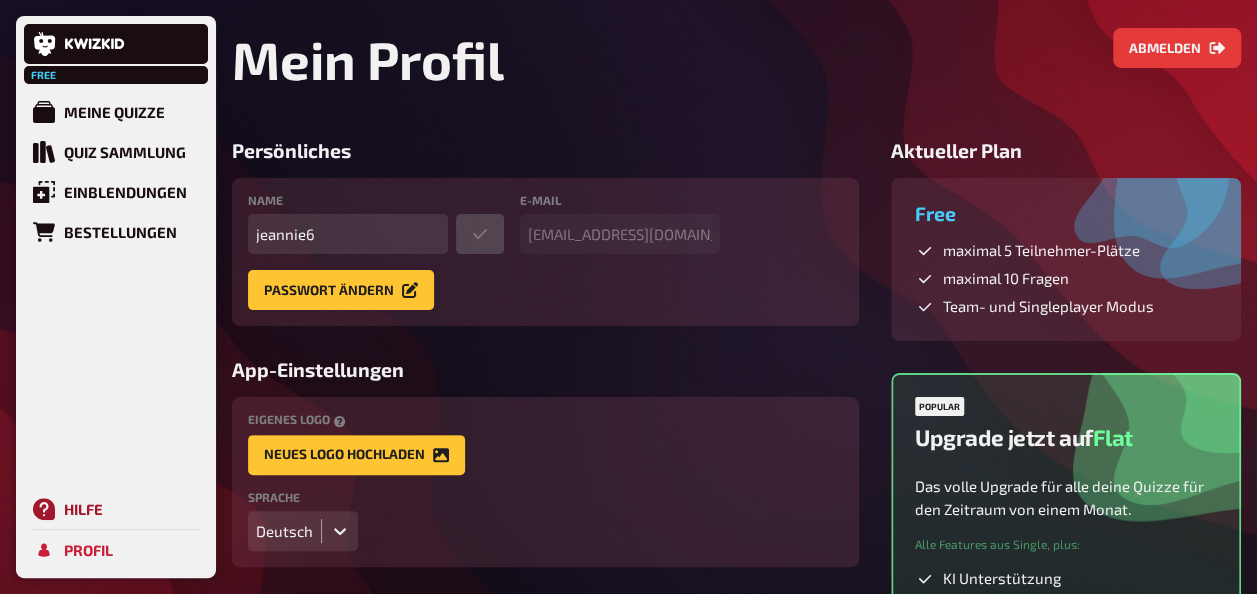 click on "Hilfe" at bounding box center [83, 509] 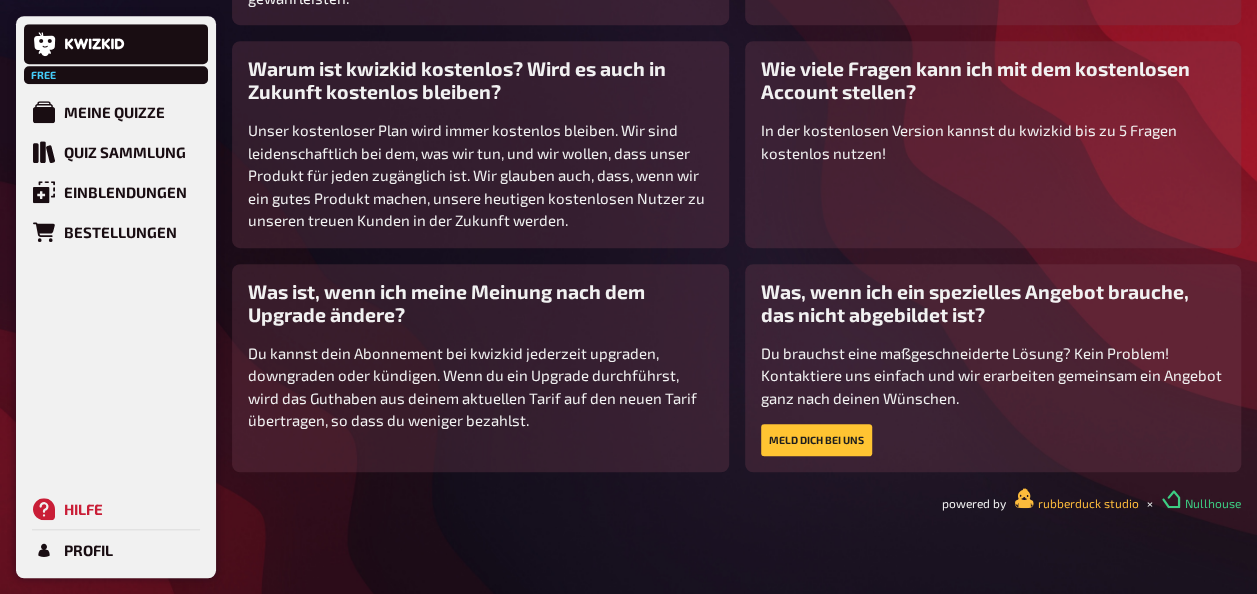 scroll, scrollTop: 0, scrollLeft: 0, axis: both 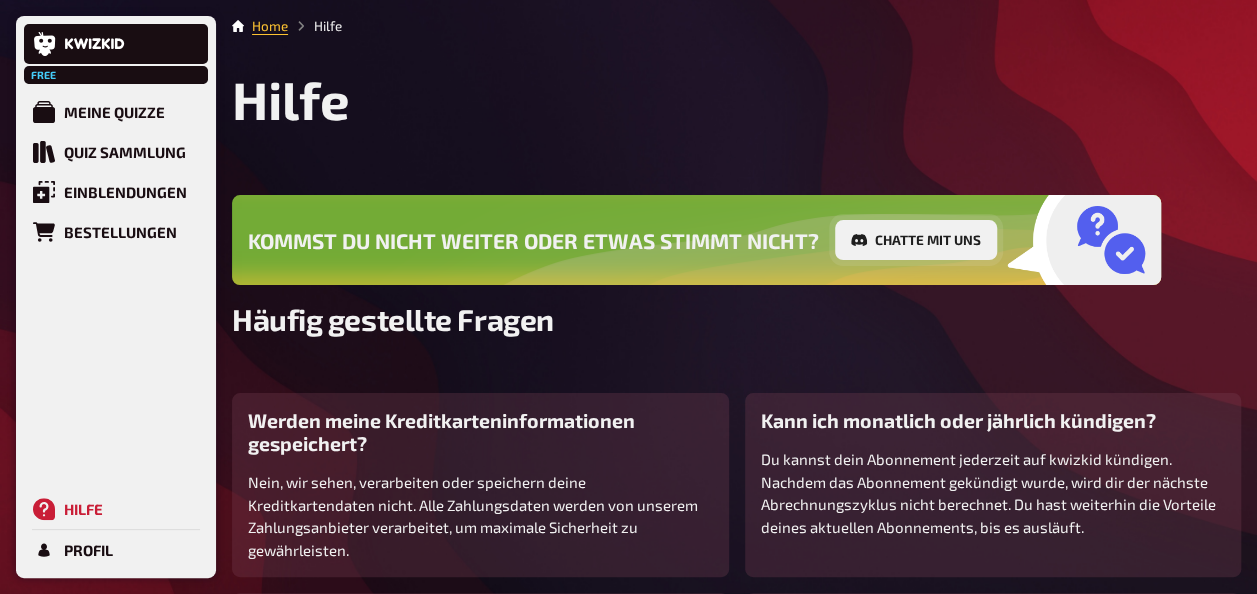 click on "Chatte mit uns" at bounding box center (916, 240) 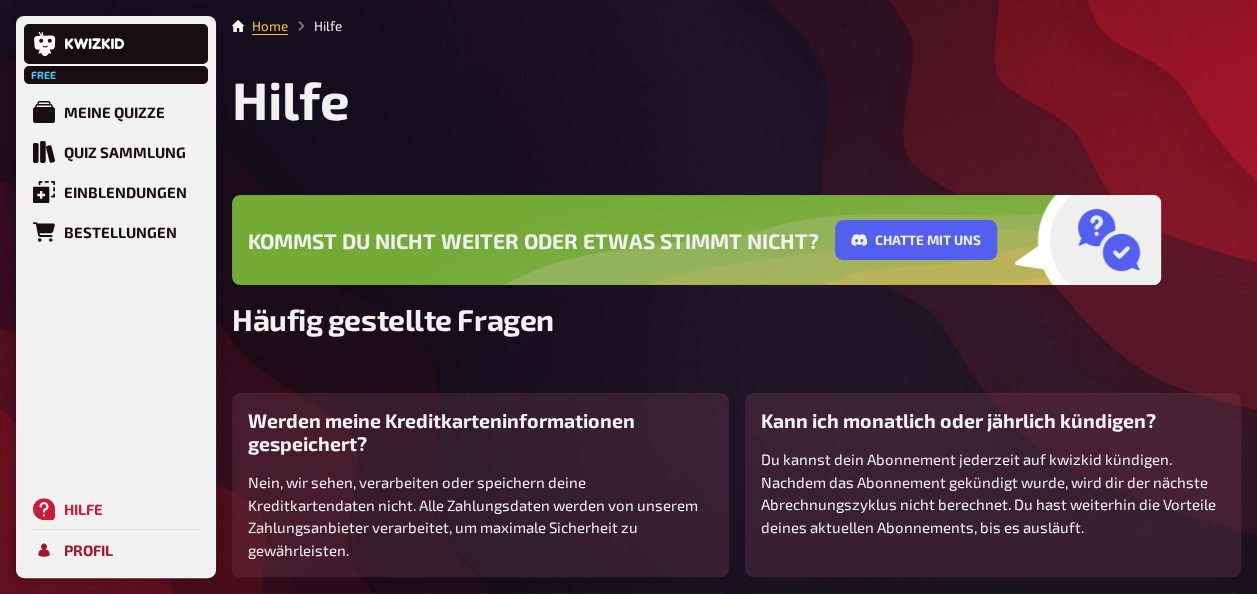 click on "Profil" at bounding box center (88, 550) 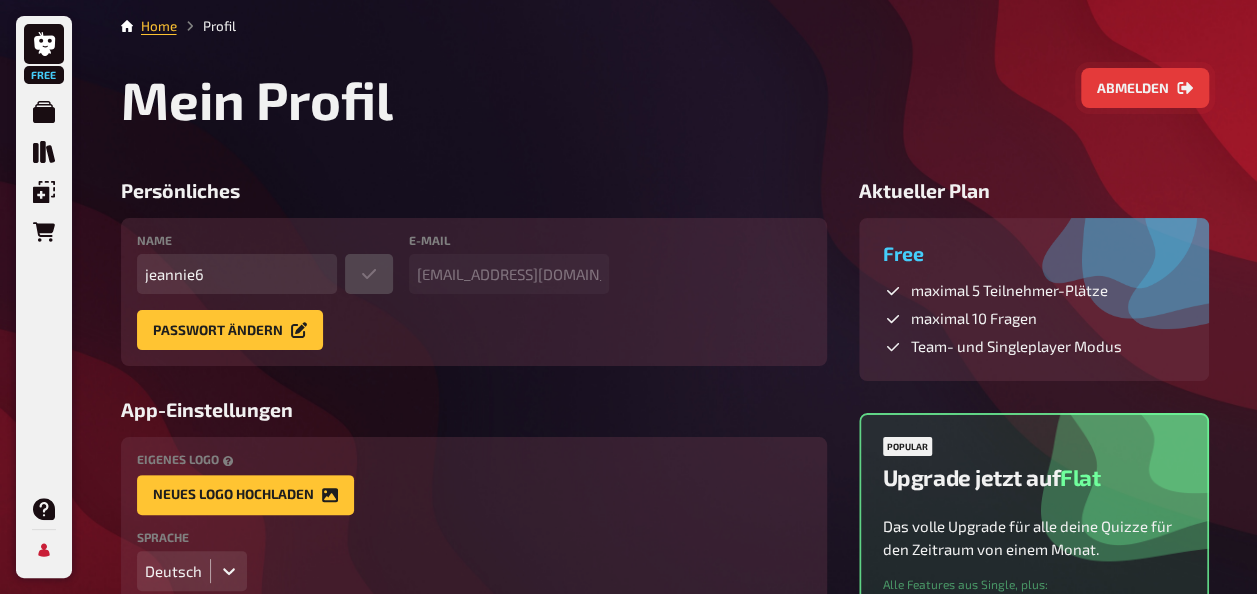 click on "Abmelden" at bounding box center [1145, 88] 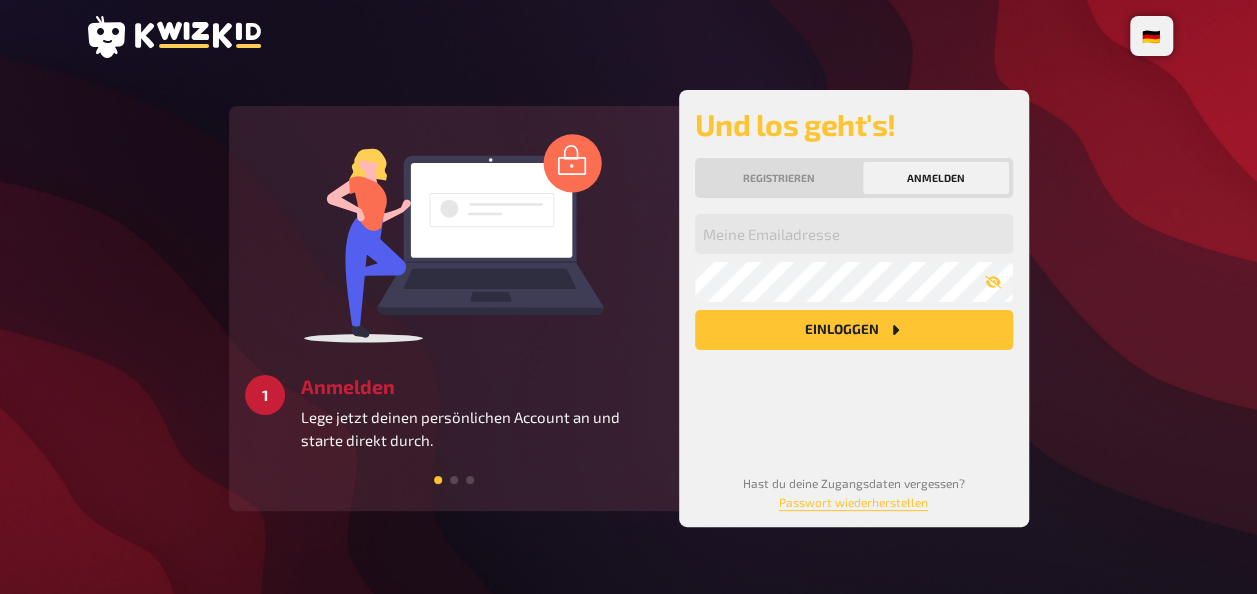 click on "3 Starten Schaffe ein besonderes Quizerlebnis für alle Teilnehmer:innen und vergiss das lästige Warten auf die Auswertung. 1 Anmelden Lege jetzt deinen persönlichen Account an und starte direkt durch. 2 Erstellen Erstelle unkompliziert deine eigenen Fragen mit vielen verschiedenen Fragetypen oder suche dir Fragen aus der Datenbank zusammen. Und los geht's! Registrieren Anmelden Meine Emailadresse Mein Passwort Einloggen Hast du deine Zugangsdaten vergessen? Passwort wiederherstellen" at bounding box center (629, 308) 